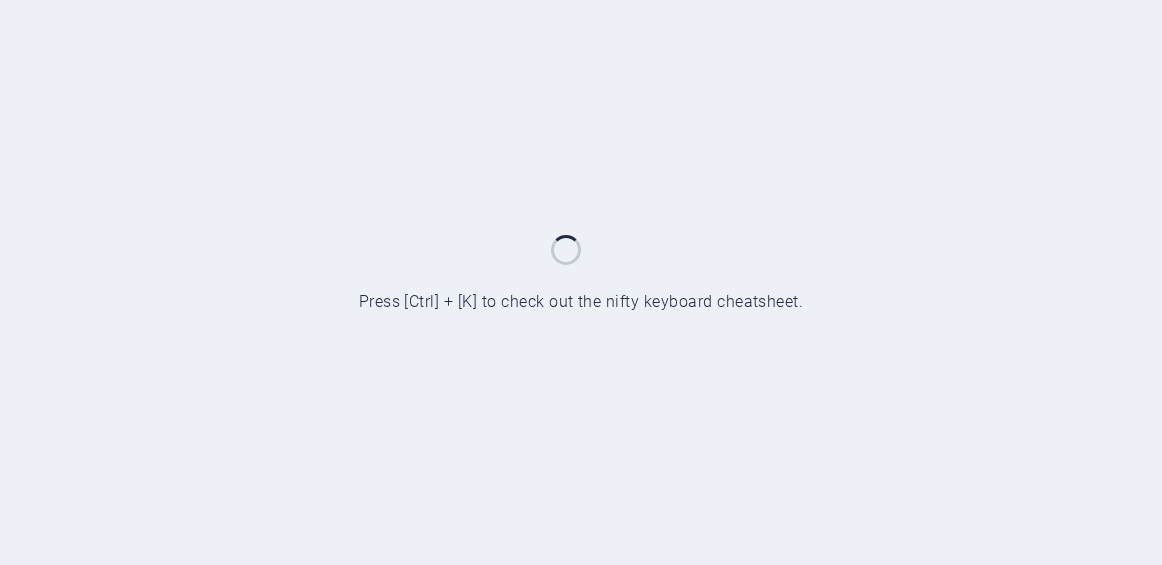 scroll, scrollTop: 0, scrollLeft: 0, axis: both 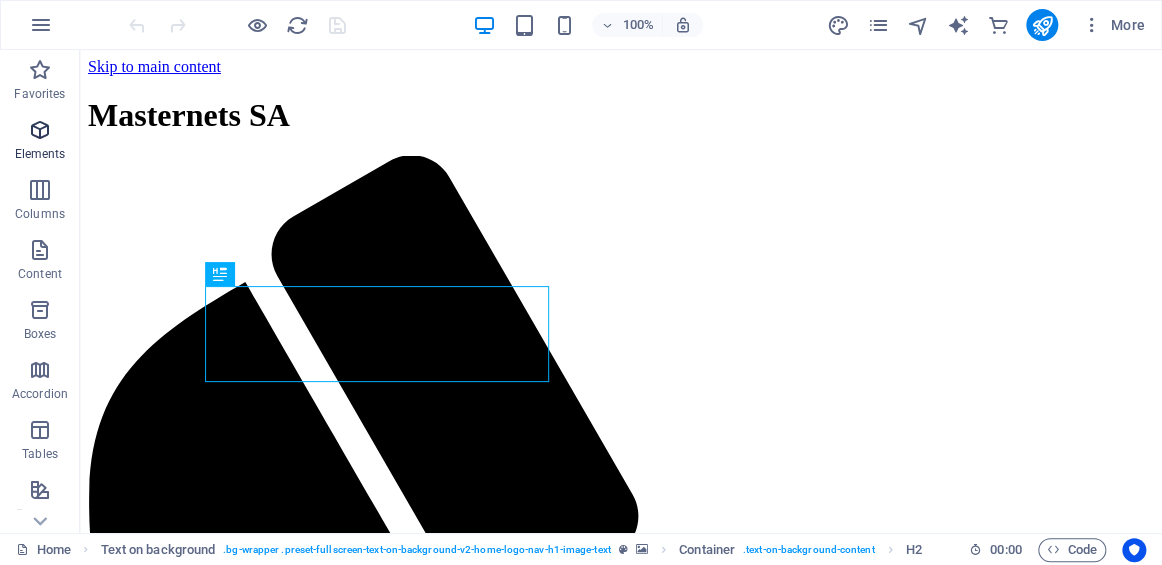 click at bounding box center [40, 130] 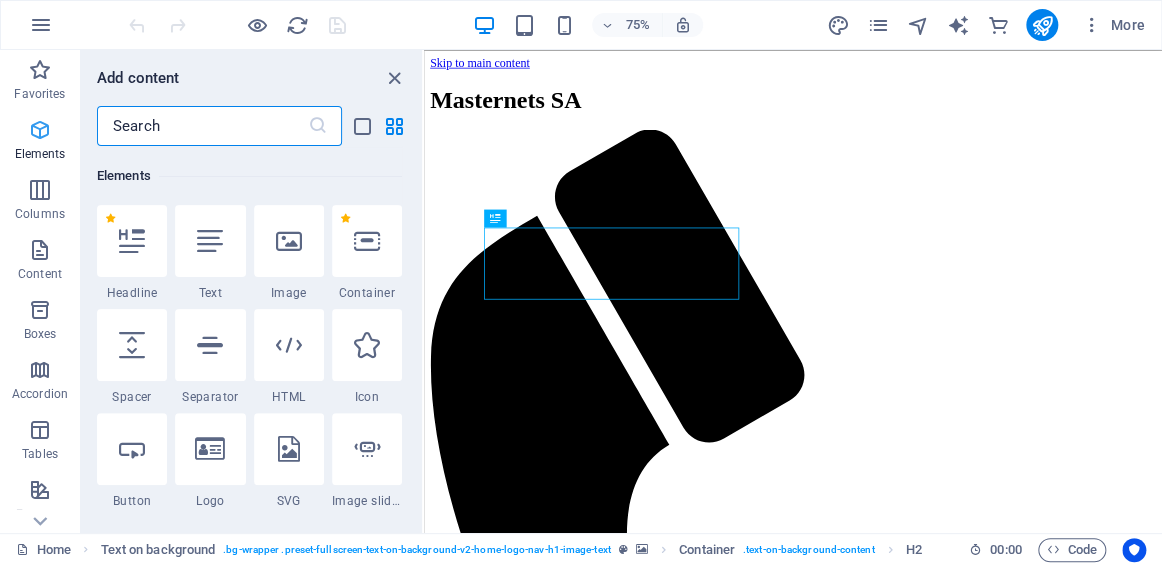 scroll, scrollTop: 213, scrollLeft: 0, axis: vertical 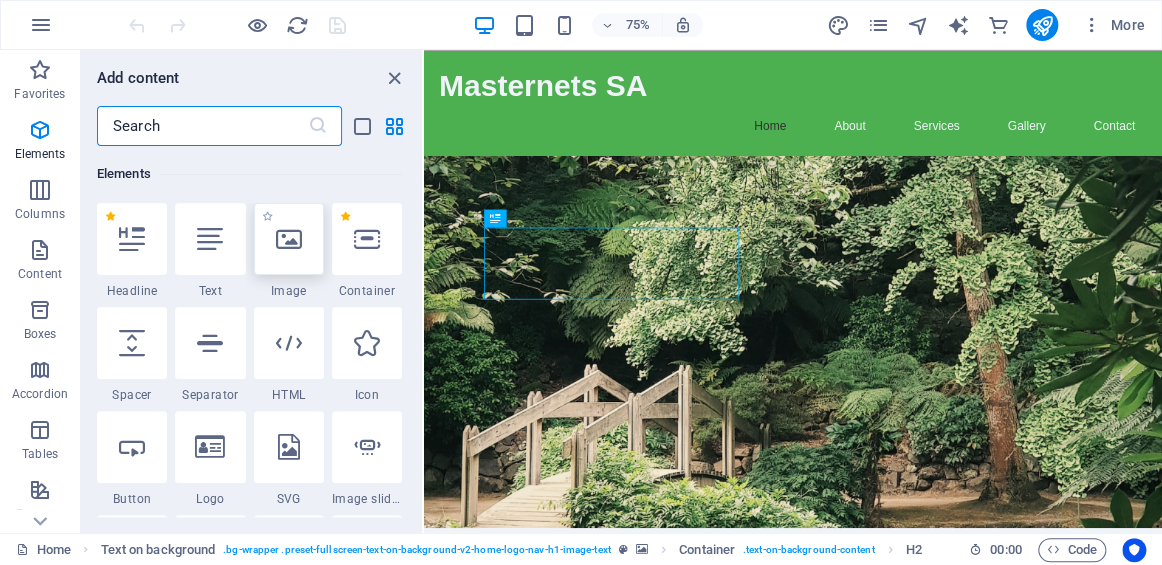 click at bounding box center [289, 239] 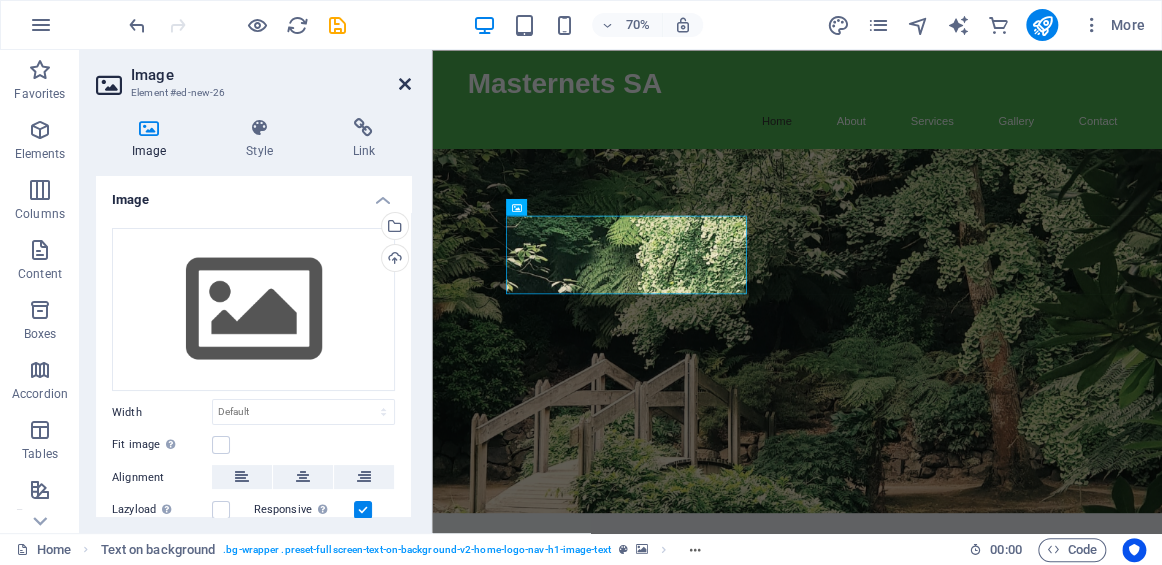 click at bounding box center [405, 84] 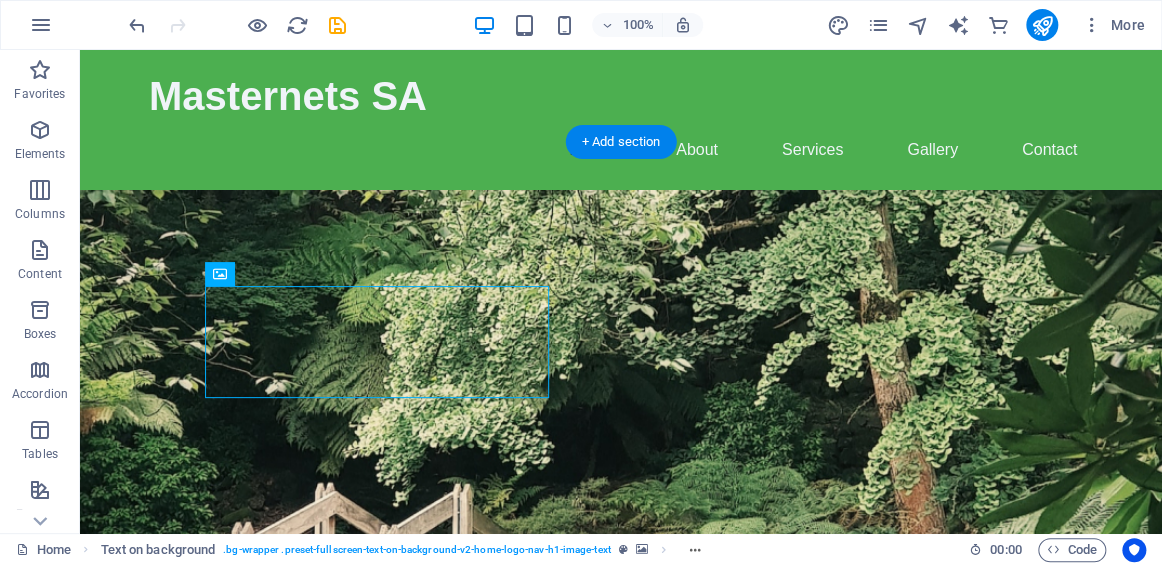 click at bounding box center [621, 450] 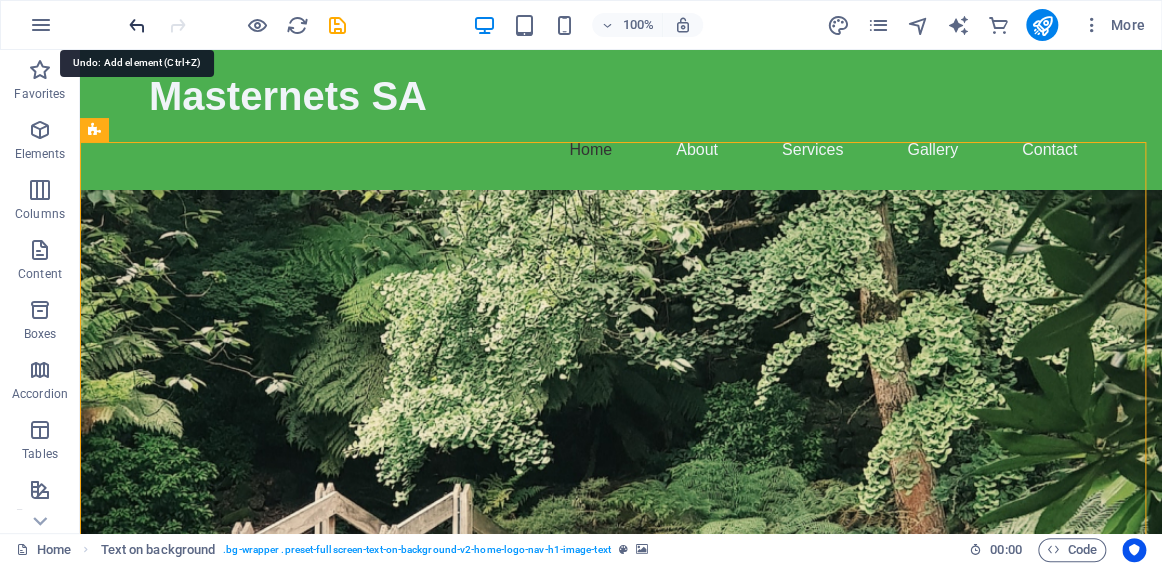 click at bounding box center [137, 25] 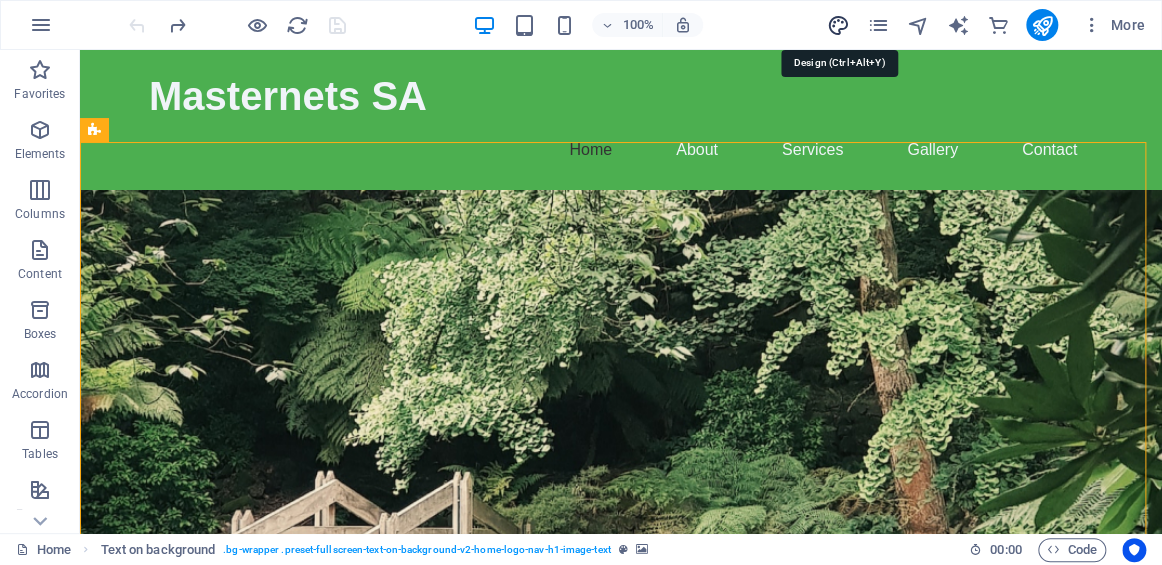 click at bounding box center [837, 25] 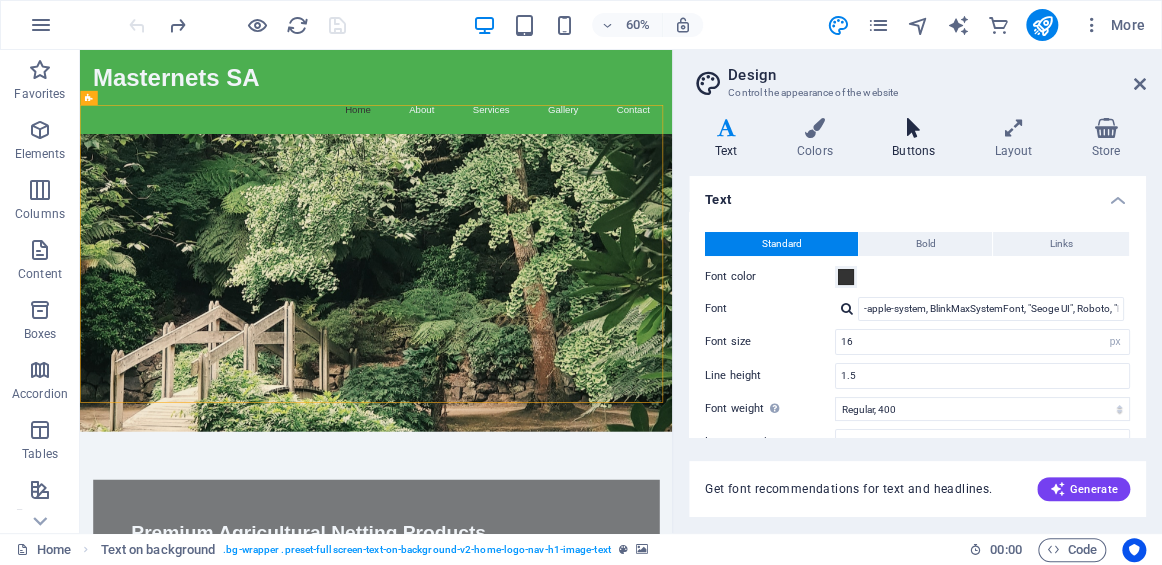 click on "Buttons" at bounding box center (917, 139) 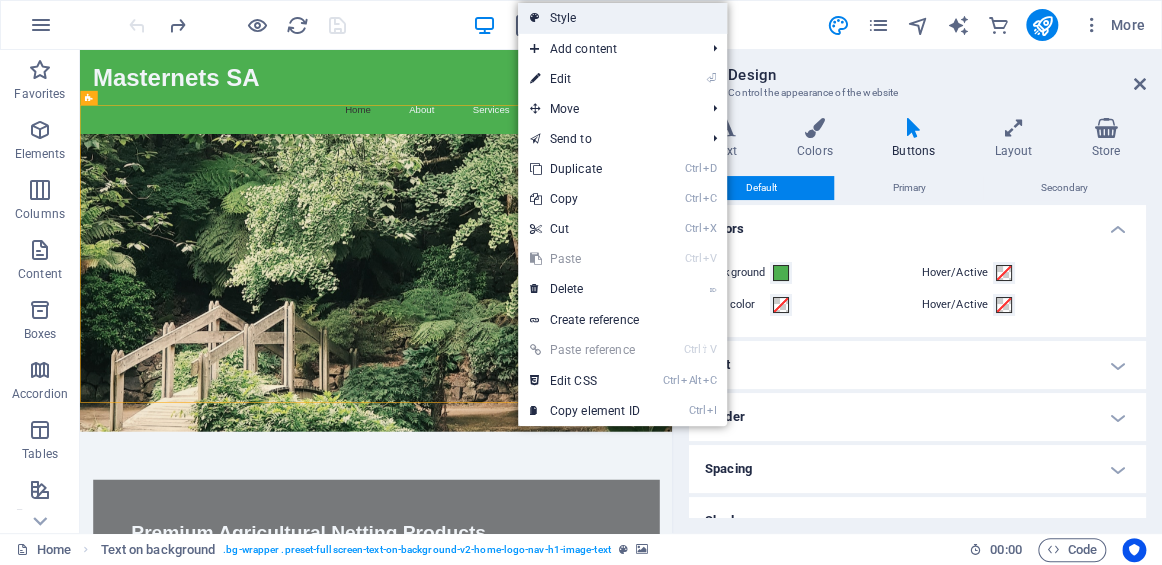 click on "Style" at bounding box center (622, 18) 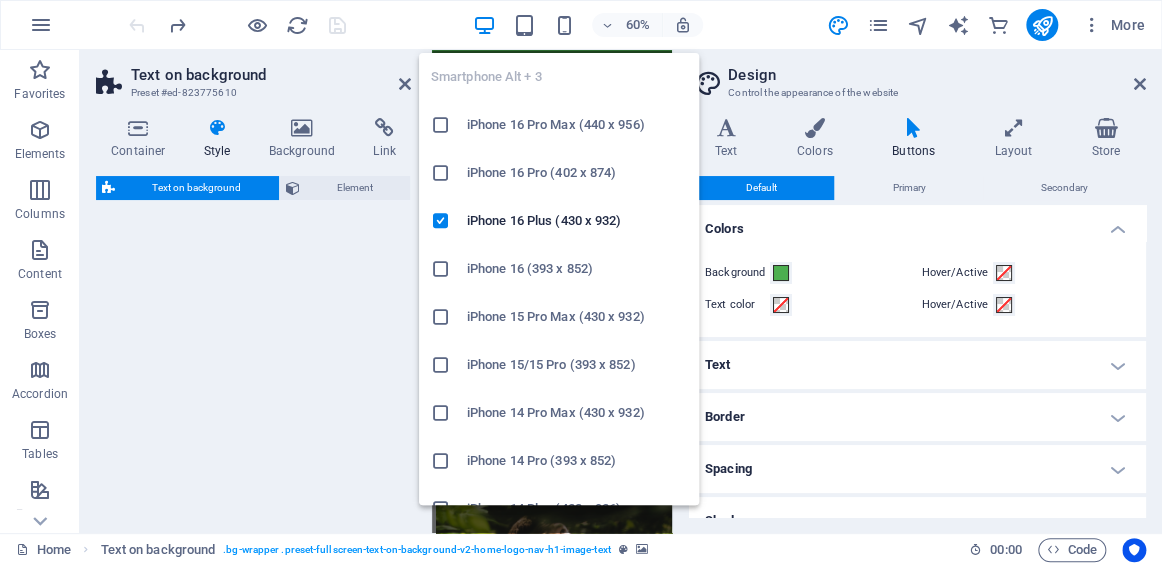 select on "%" 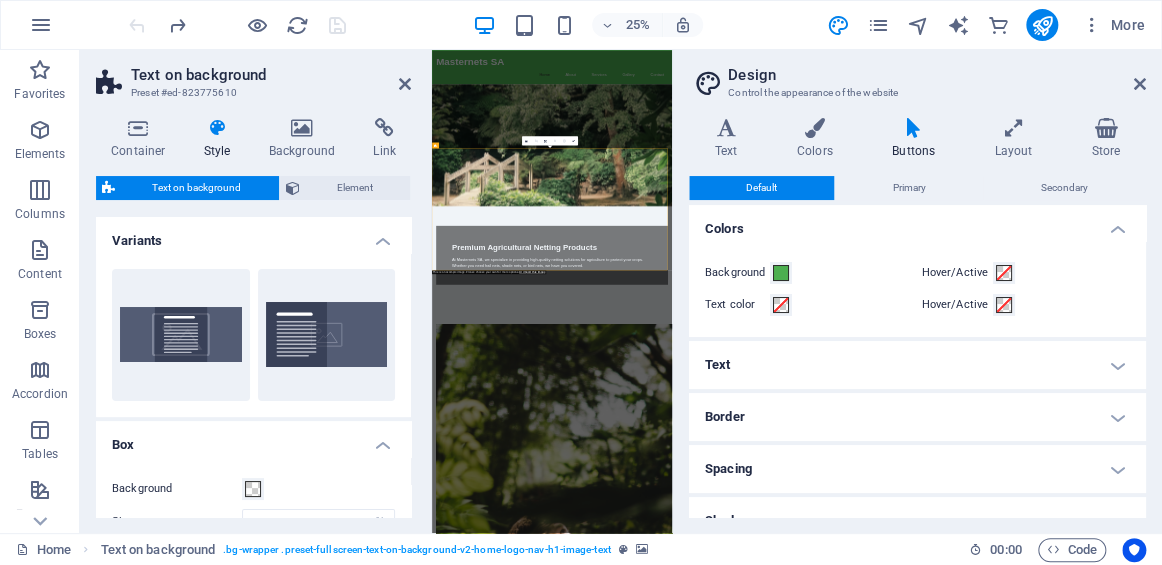 click on "Default" at bounding box center [327, 335] 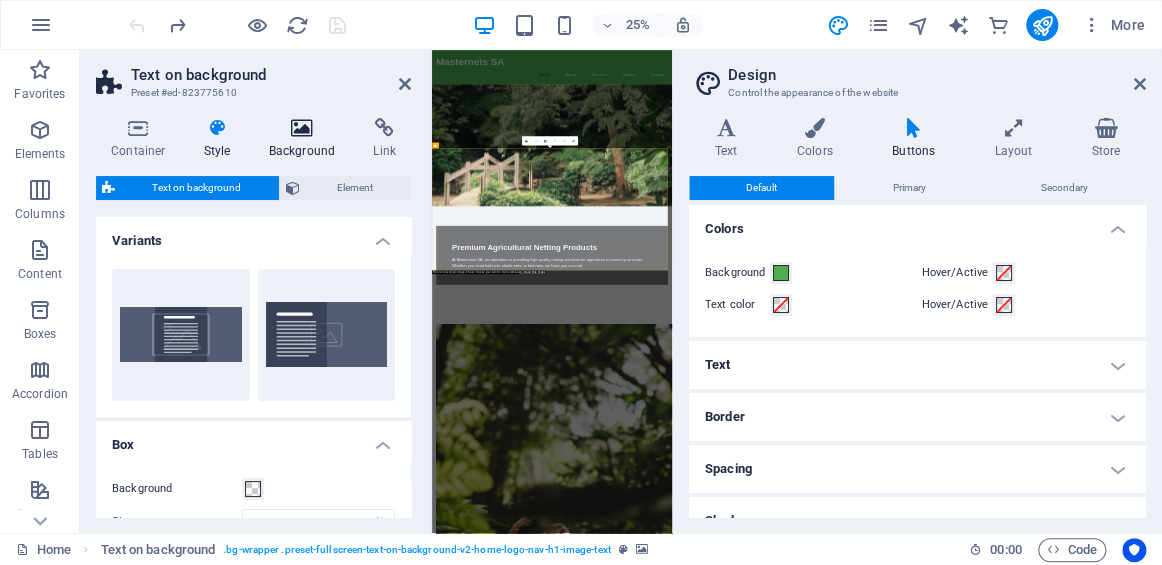 click at bounding box center (302, 128) 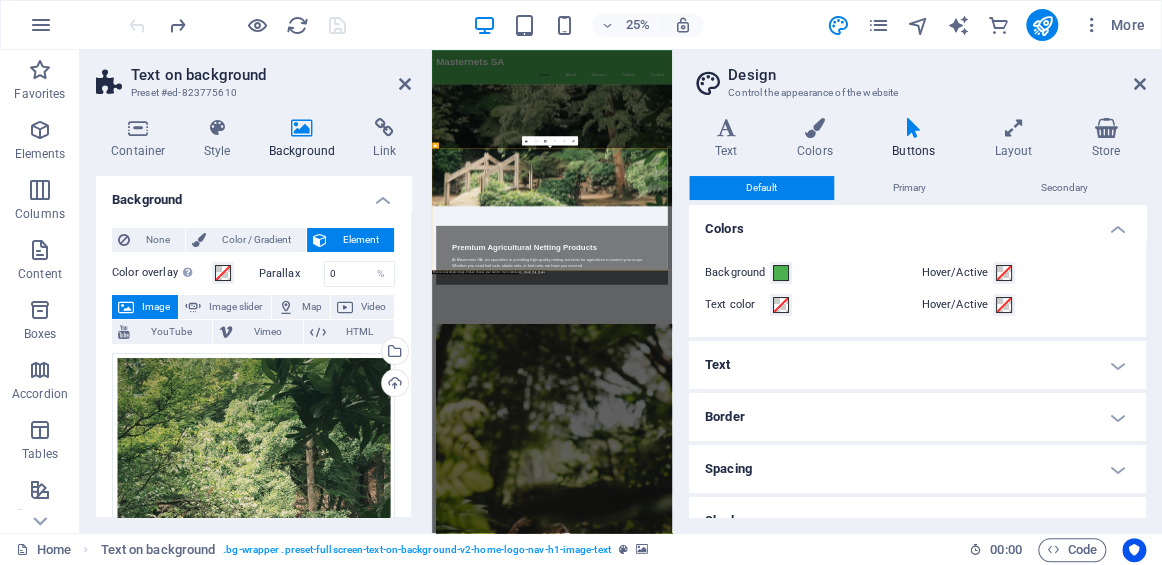 drag, startPoint x: 407, startPoint y: 256, endPoint x: 407, endPoint y: 299, distance: 43 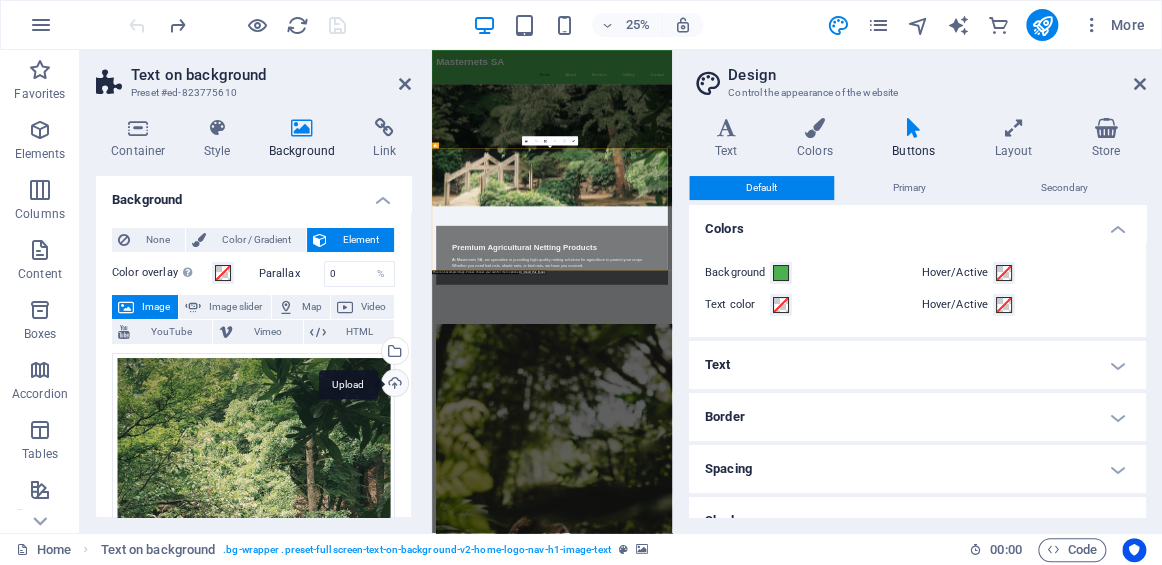 drag, startPoint x: 407, startPoint y: 237, endPoint x: 397, endPoint y: 372, distance: 135.36986 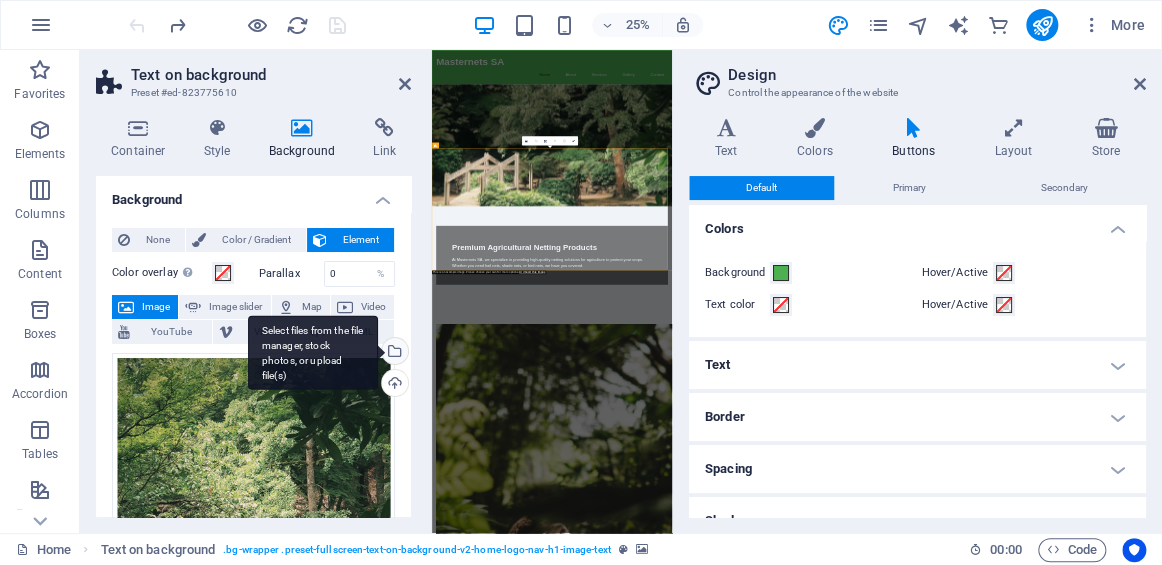 click on "Select files from the file manager, stock photos, or upload file(s)" at bounding box center [393, 353] 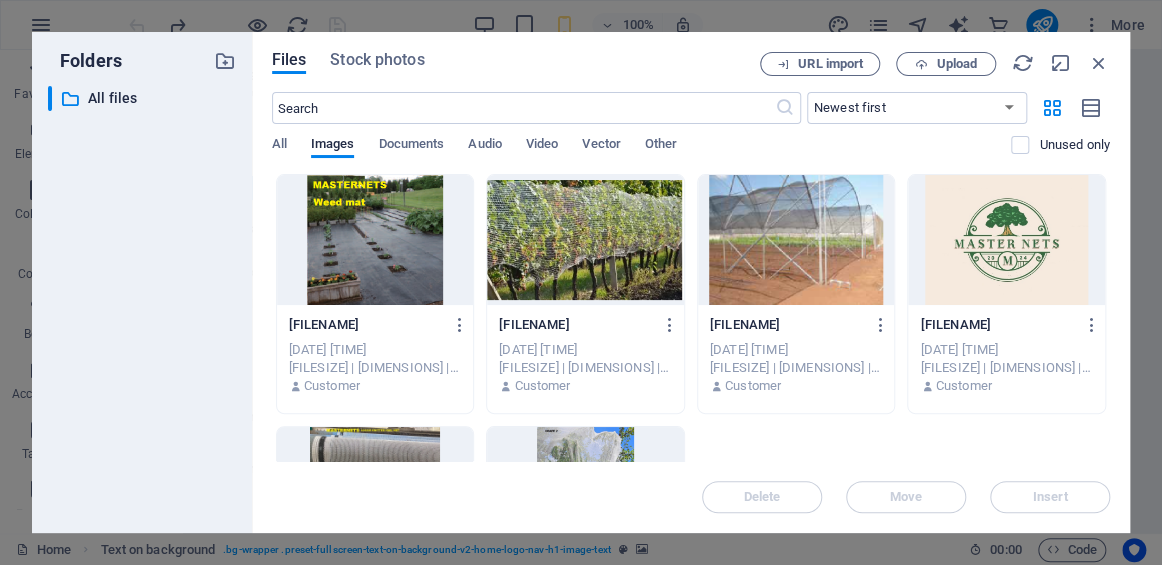 click at bounding box center [1006, 240] 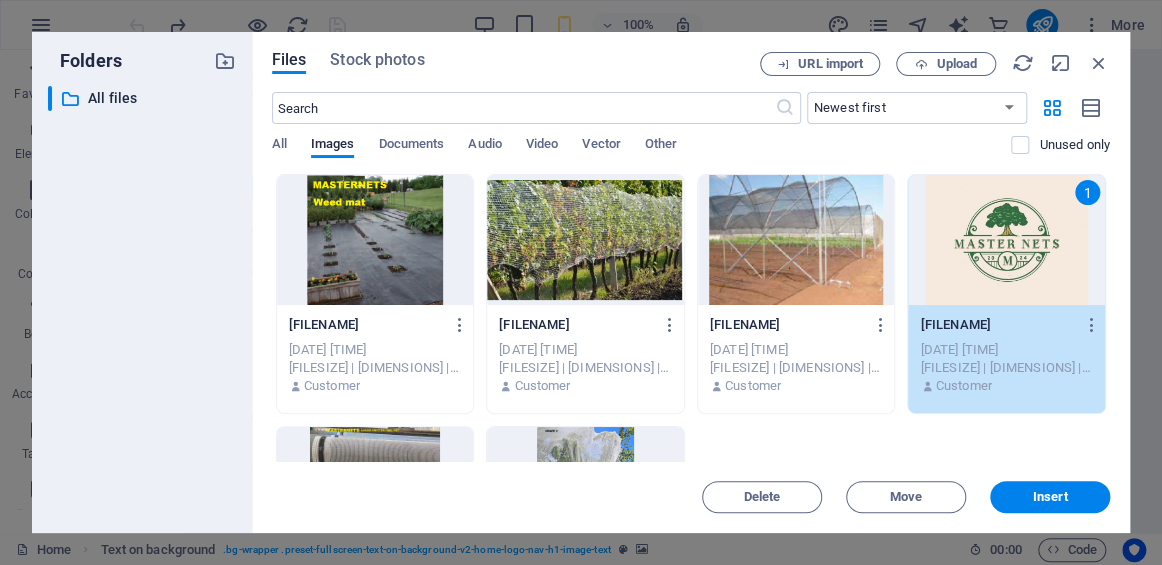 click on "1" at bounding box center (1006, 240) 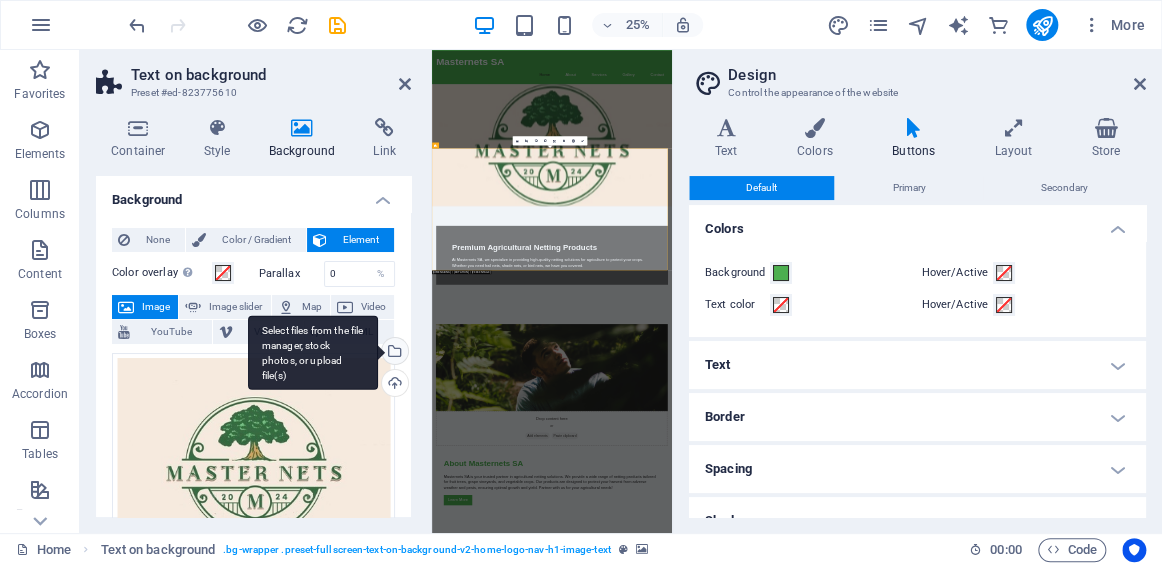 drag, startPoint x: 409, startPoint y: 267, endPoint x: 404, endPoint y: 362, distance: 95.131485 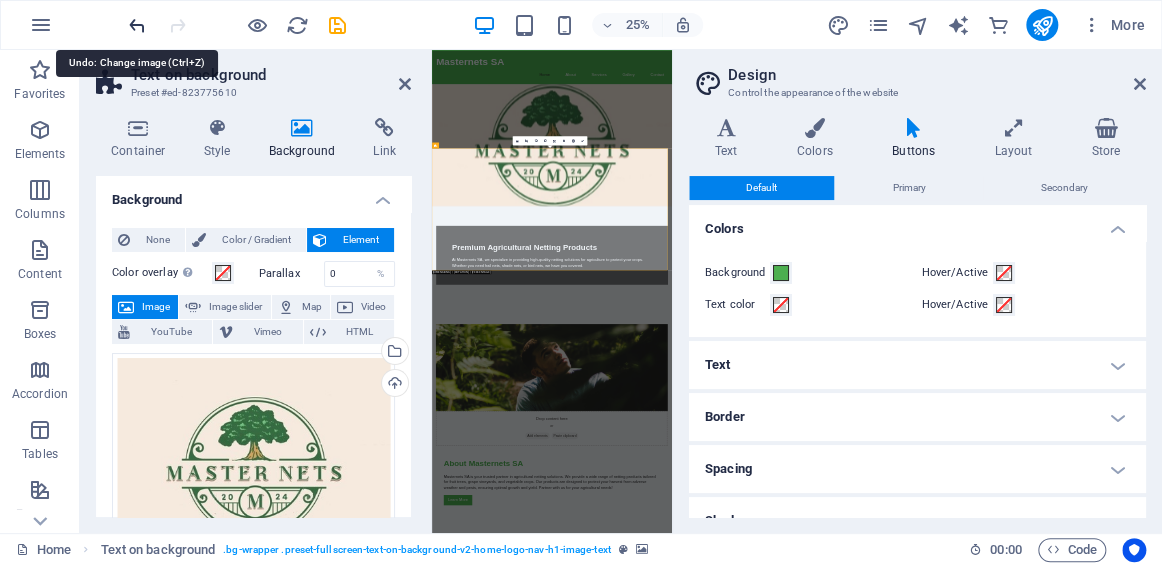 click at bounding box center [137, 25] 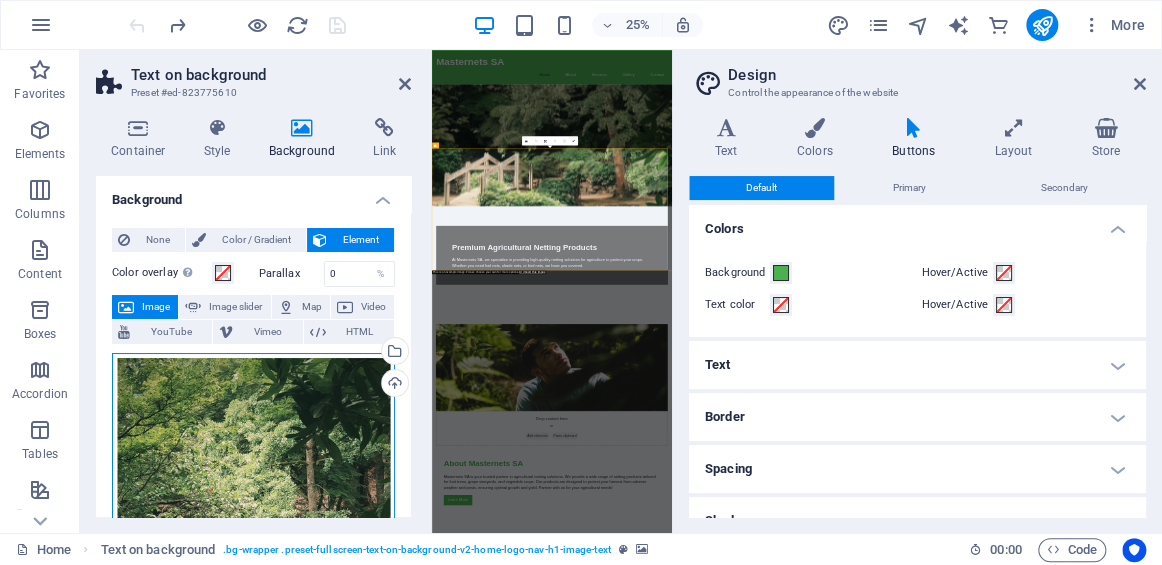 click on "Drag files here, click to choose files or select files from Files or our free stock photos & videos" at bounding box center (253, 600) 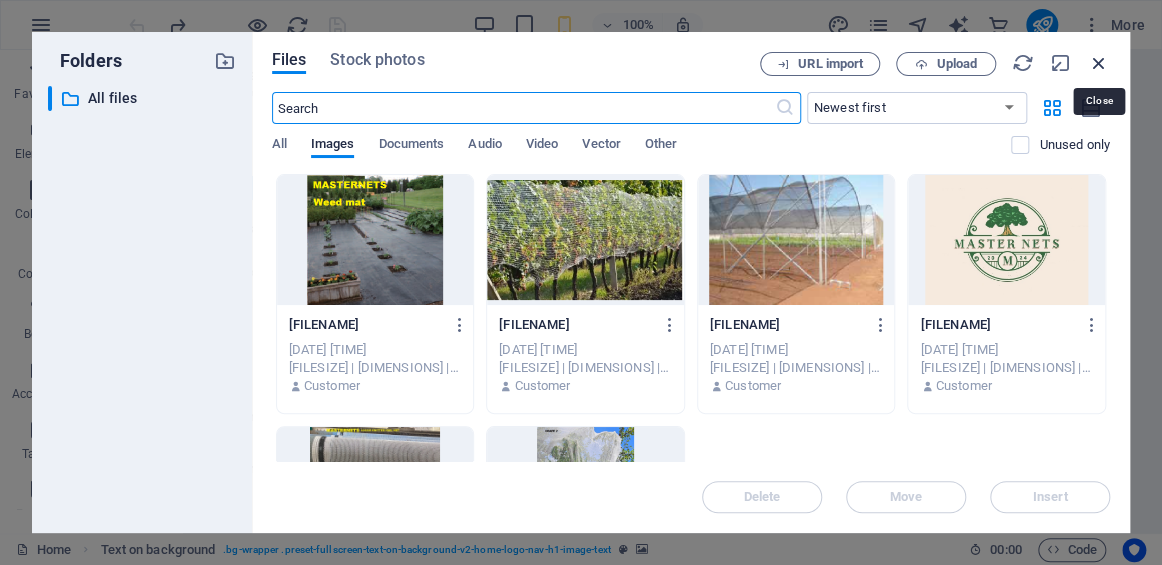 click at bounding box center [1099, 63] 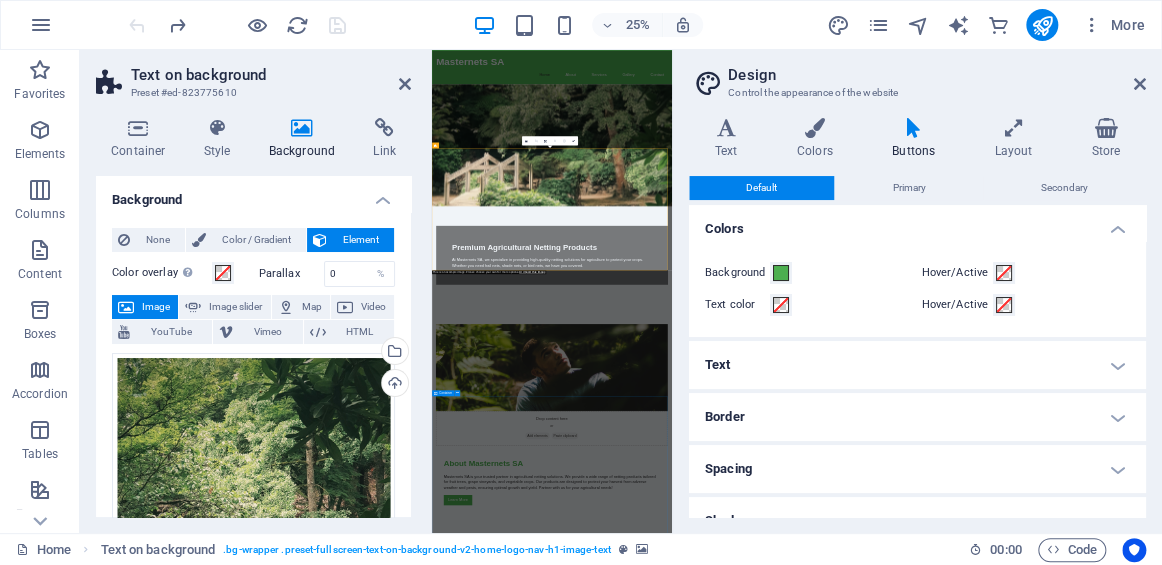 click on "Our Netting Solutions Hail Nets Protect your crops from hail damage with our durable hail nets, specially designed for maximum coverage. Shade Nets Provide your plants with the ideal shade and temperature control using our high-quality shade nets. Bird Nets Keep birds away from your valuable crops with our effective and reliable bird nets. Fruit Tree Nets Ensure the best protection for your fruit trees with our custom netting solutions. Grape Vineyard Nets Safeguard your grapes from pests and weather variations using our vineyard nets. Vegetable Crop Nets Protect your vegetable crops with our versatile netting options, ideal for various planting scenarios." at bounding box center (921, 2901) 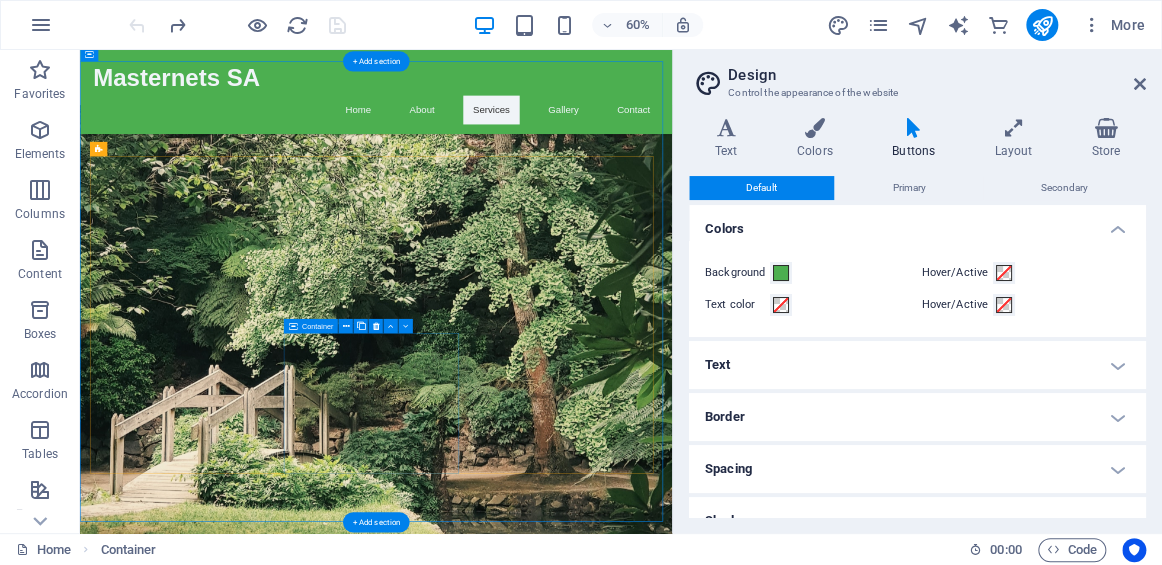 scroll, scrollTop: 1083, scrollLeft: 0, axis: vertical 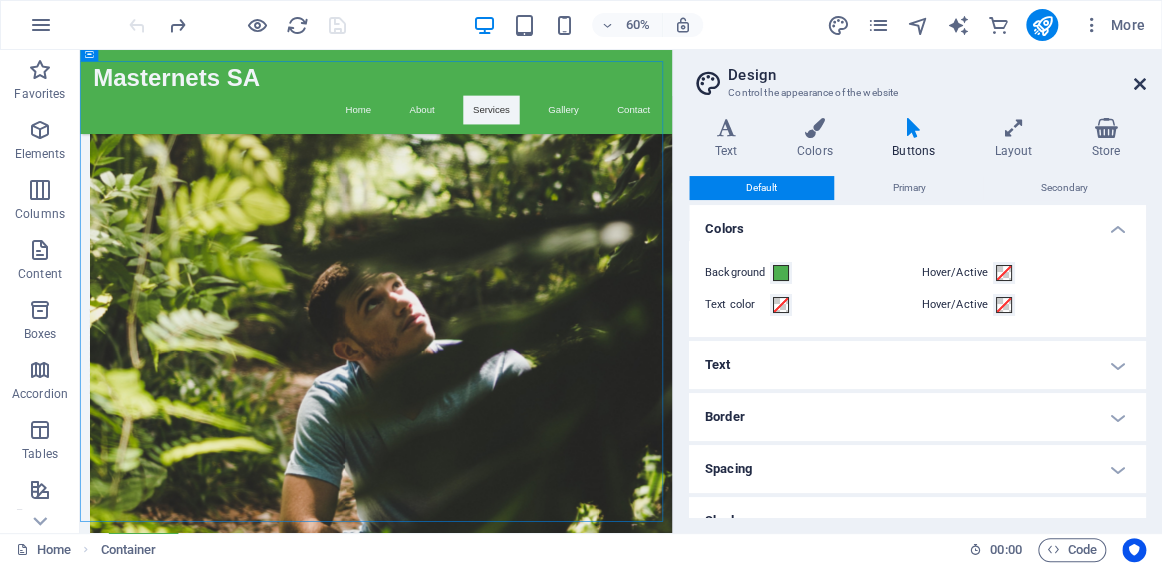 click at bounding box center (1140, 84) 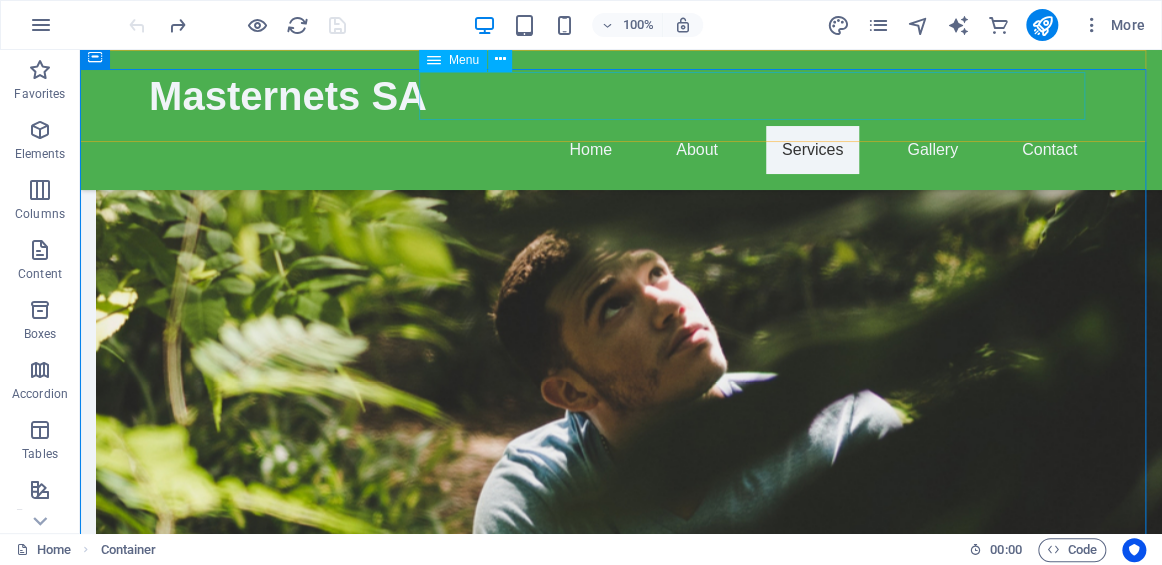 click on "Home About Services Gallery Contact" at bounding box center [621, 150] 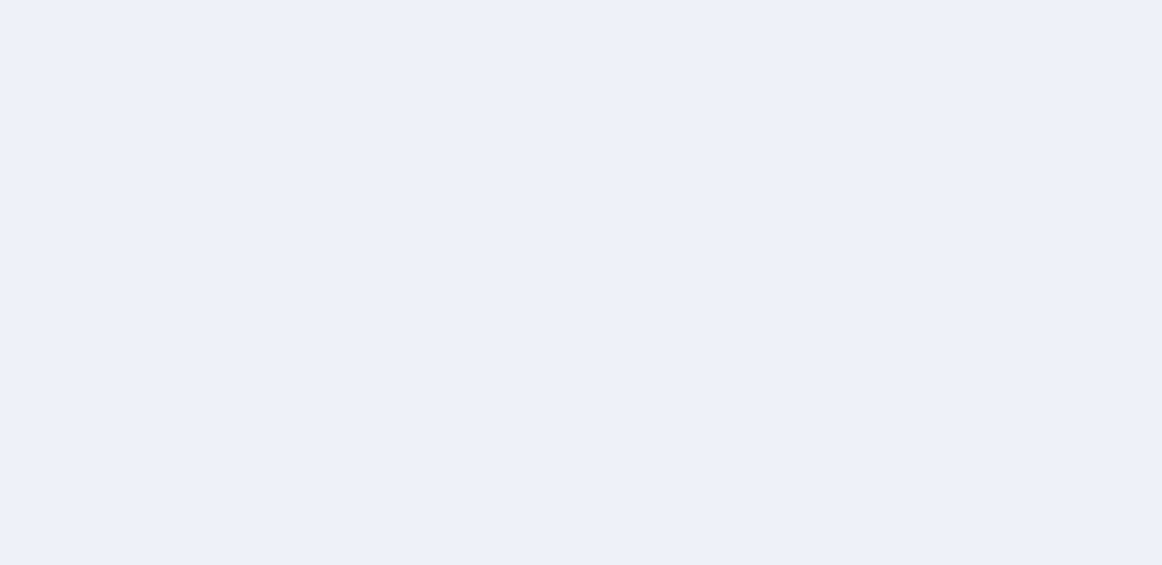 scroll, scrollTop: 0, scrollLeft: 0, axis: both 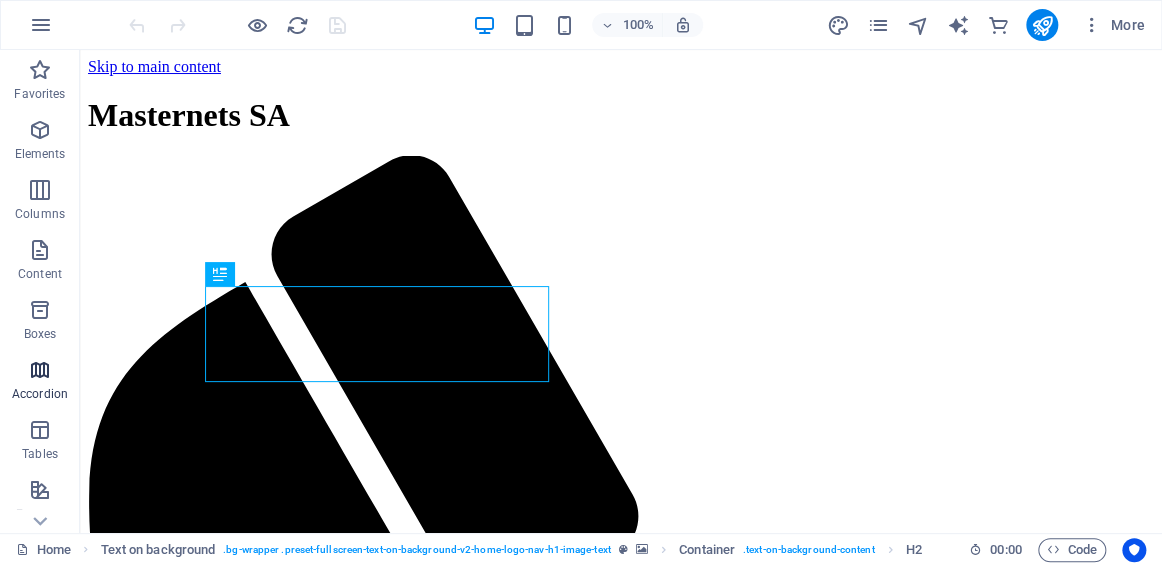 click at bounding box center [40, 370] 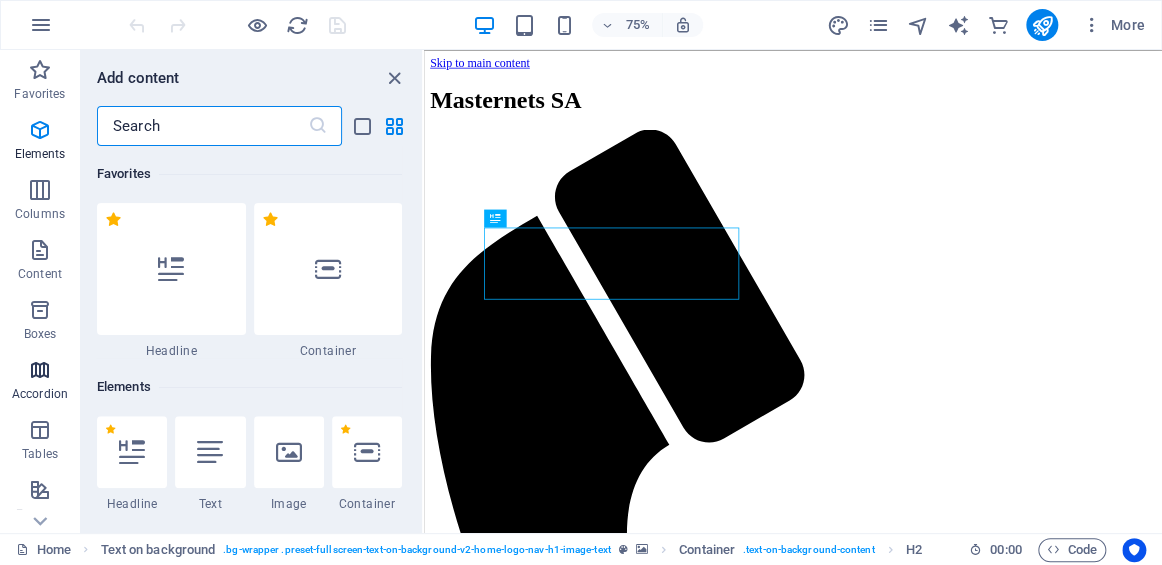 scroll, scrollTop: 6383, scrollLeft: 0, axis: vertical 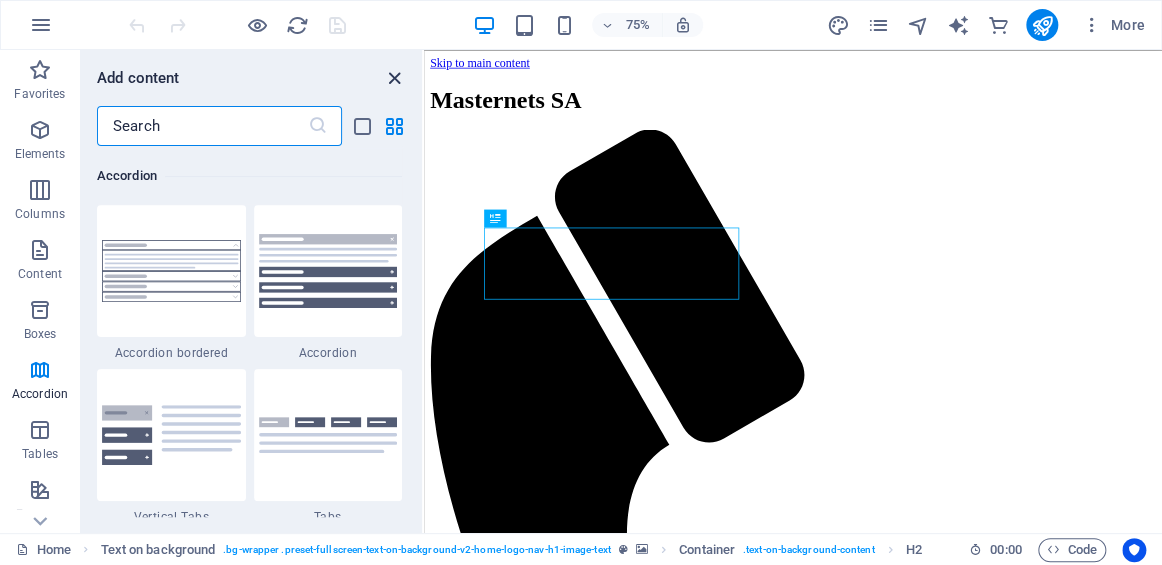 click at bounding box center [394, 78] 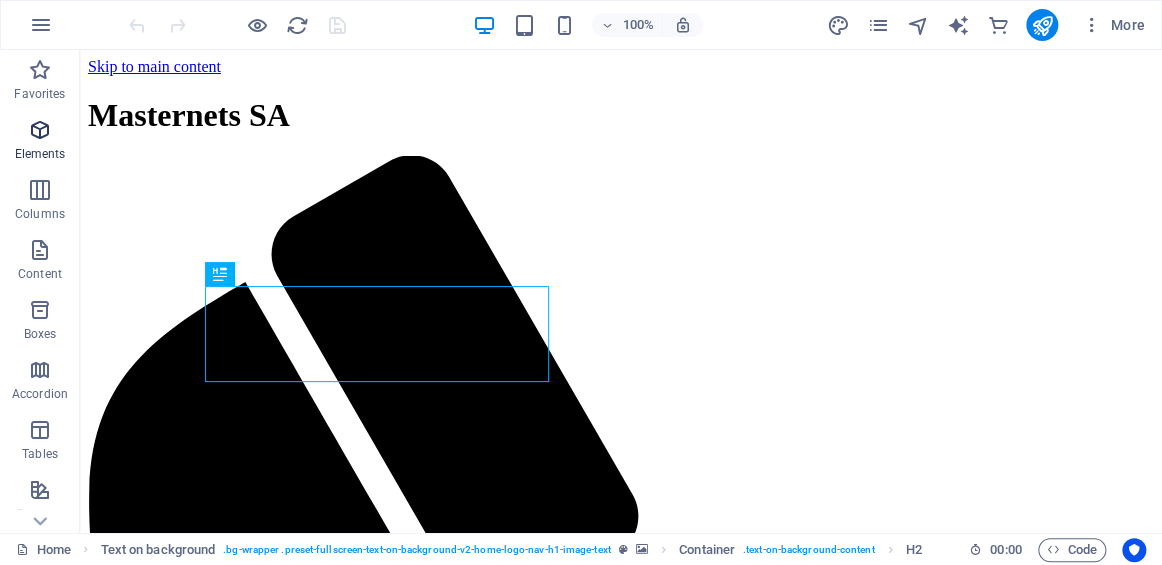 click at bounding box center [40, 130] 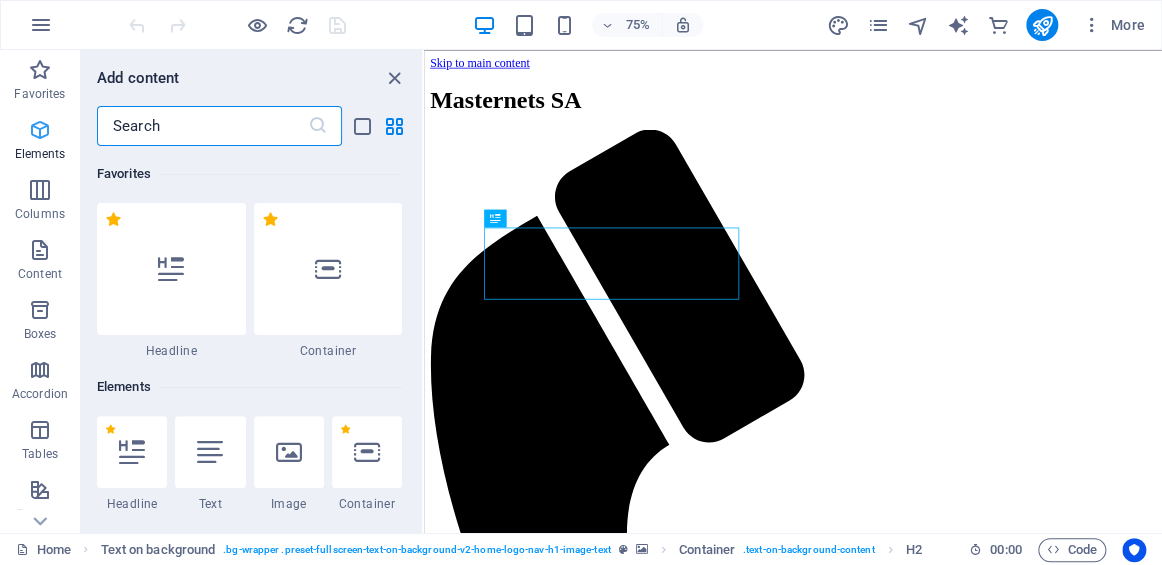scroll, scrollTop: 213, scrollLeft: 0, axis: vertical 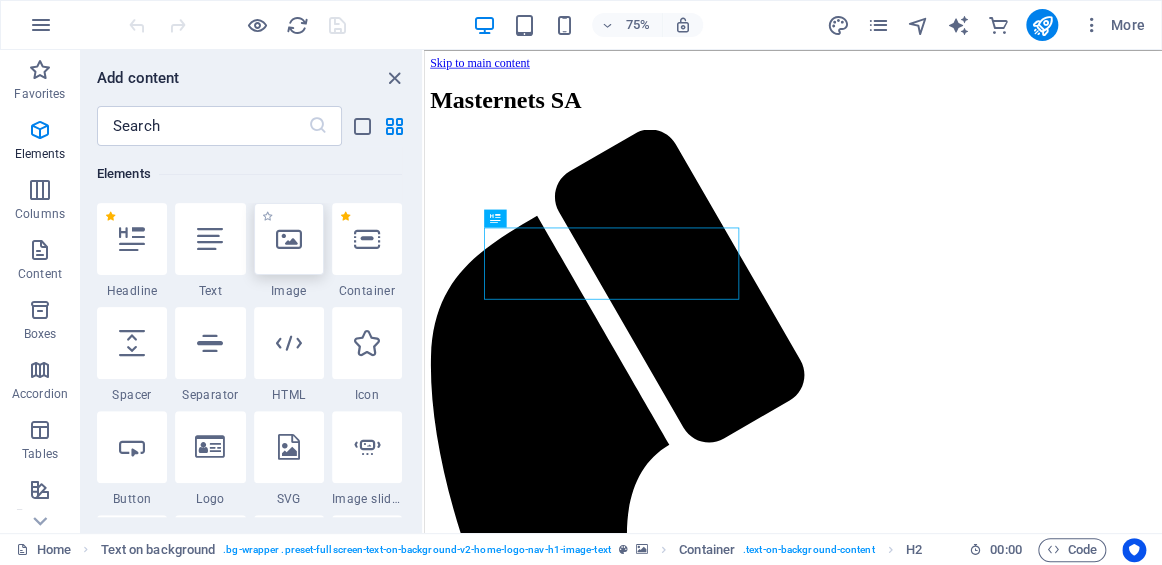 click at bounding box center [289, 239] 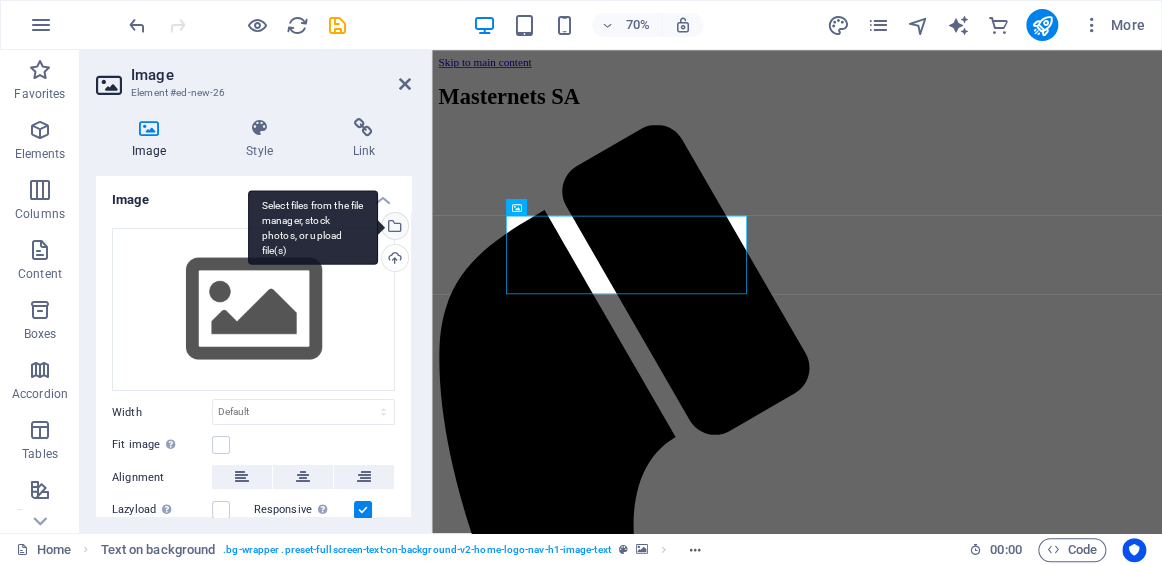 click on "Select files from the file manager, stock photos, or upload file(s)" at bounding box center (393, 228) 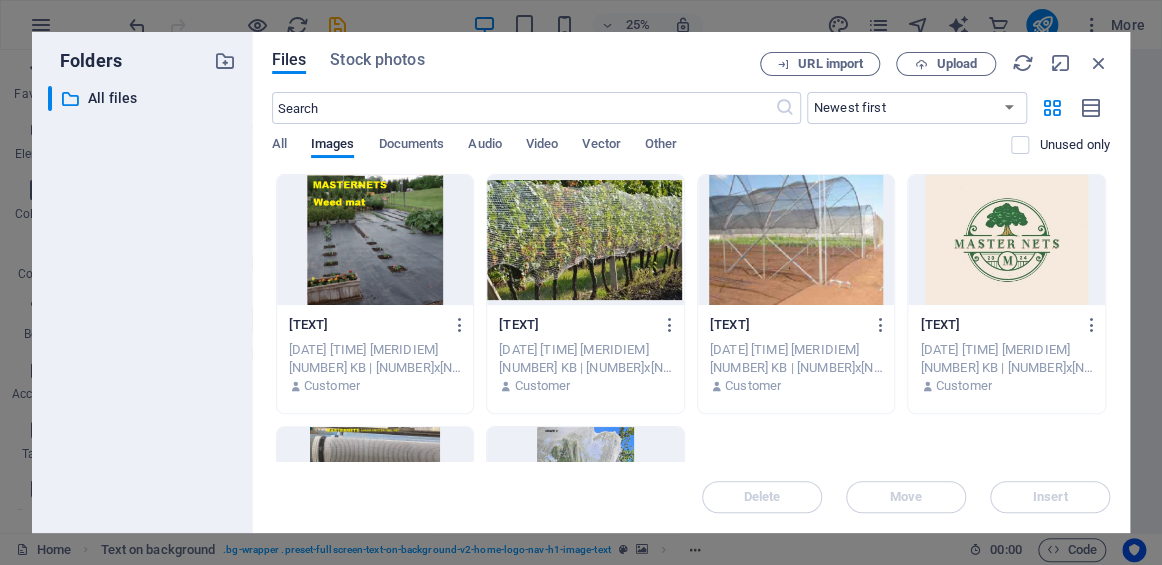 click at bounding box center (1006, 240) 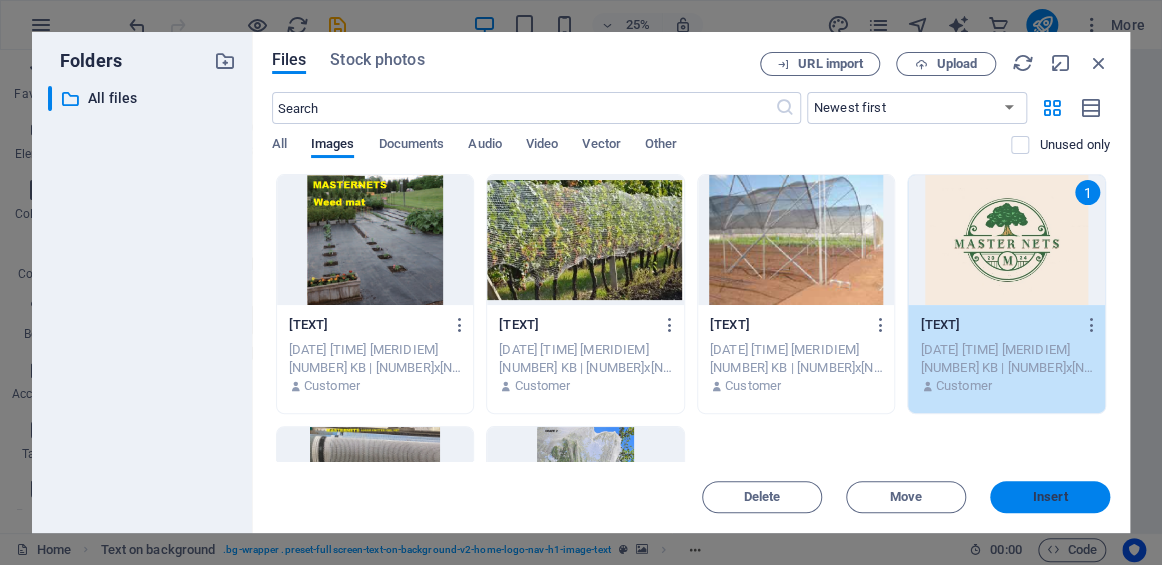 click on "Insert" at bounding box center (1050, 497) 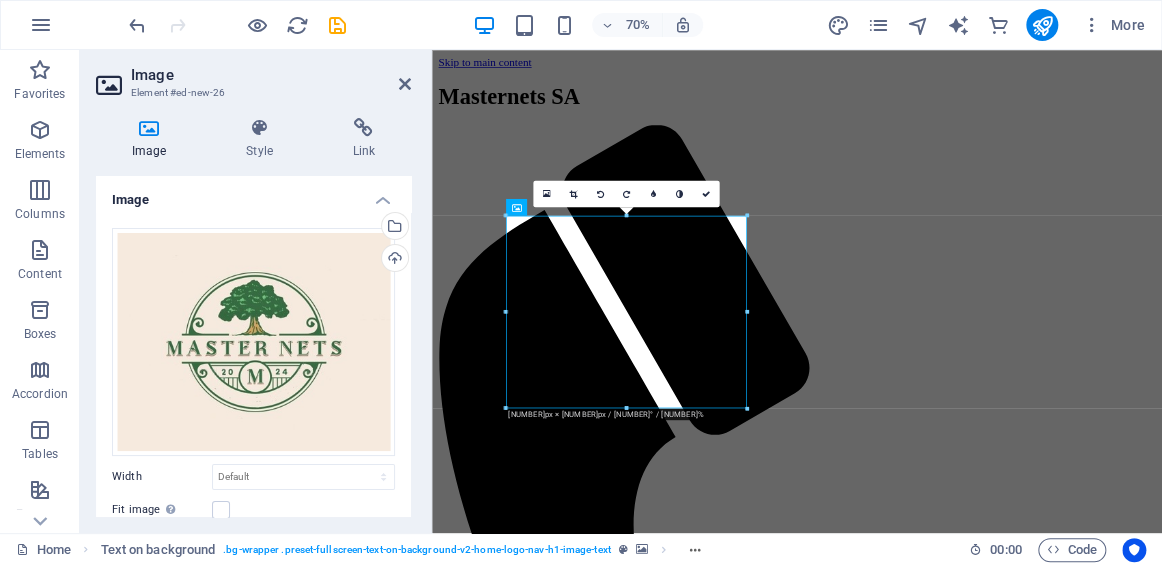 drag, startPoint x: 938, startPoint y: 454, endPoint x: 726, endPoint y: 372, distance: 227.30595 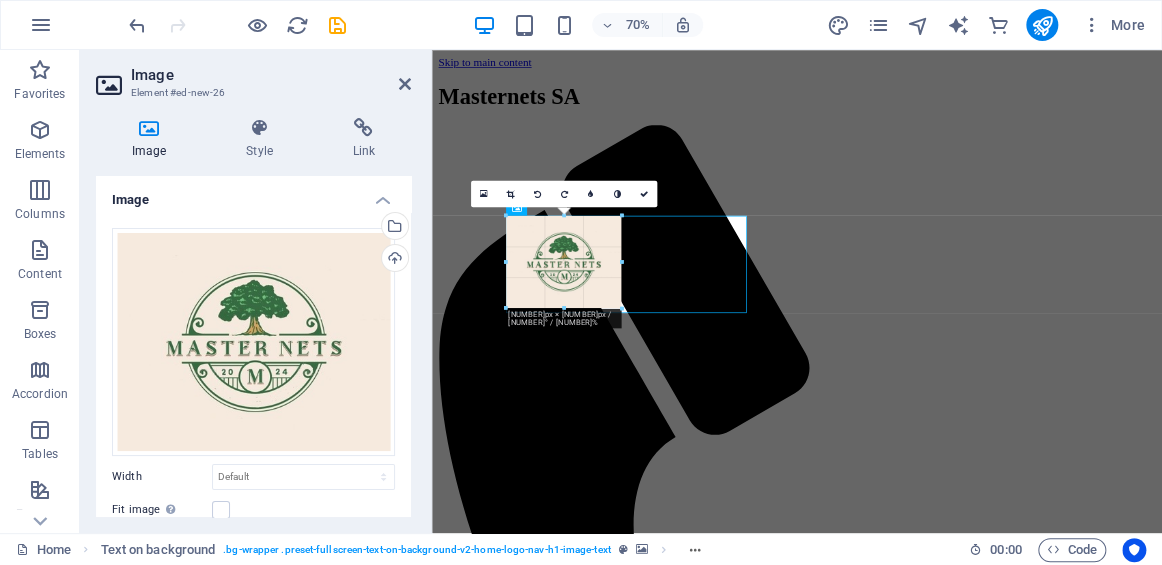 drag, startPoint x: 507, startPoint y: 405, endPoint x: 631, endPoint y: 257, distance: 193.08029 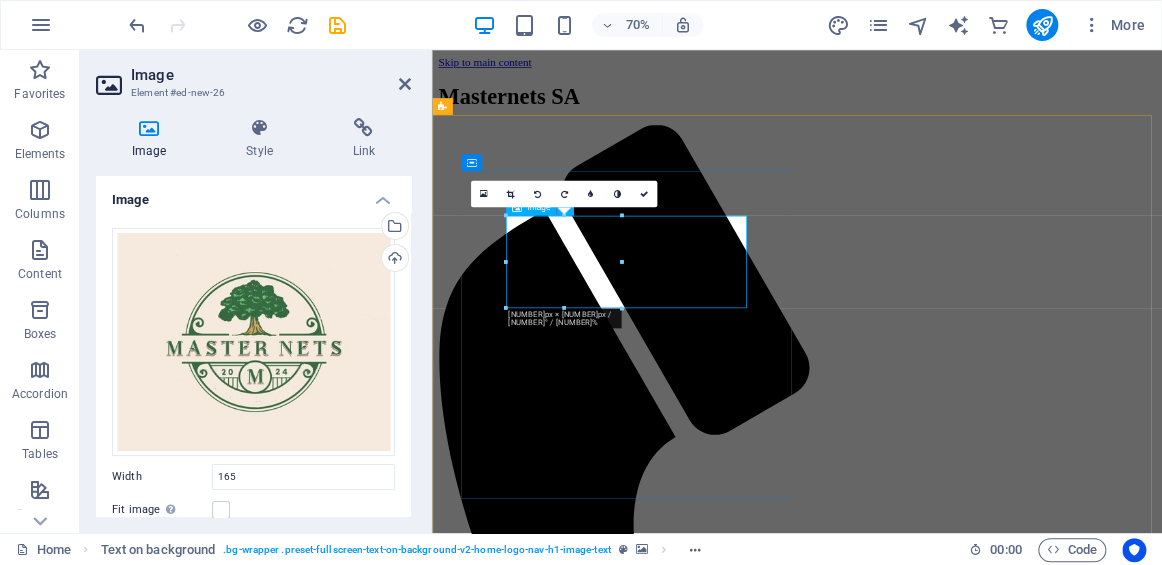 type on "165" 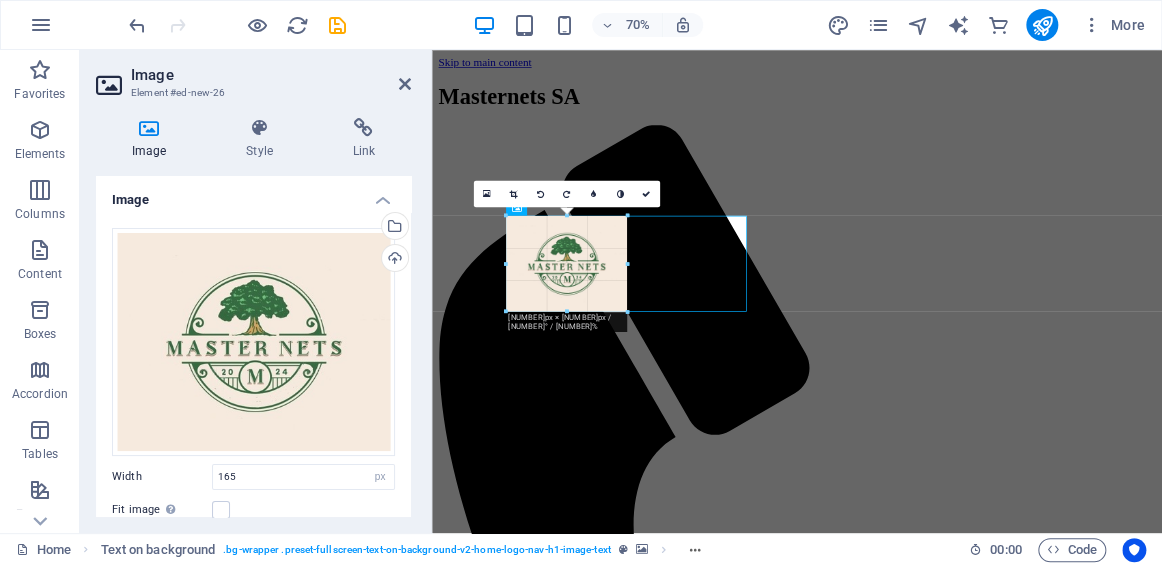 drag, startPoint x: 619, startPoint y: 237, endPoint x: 626, endPoint y: 220, distance: 18.384777 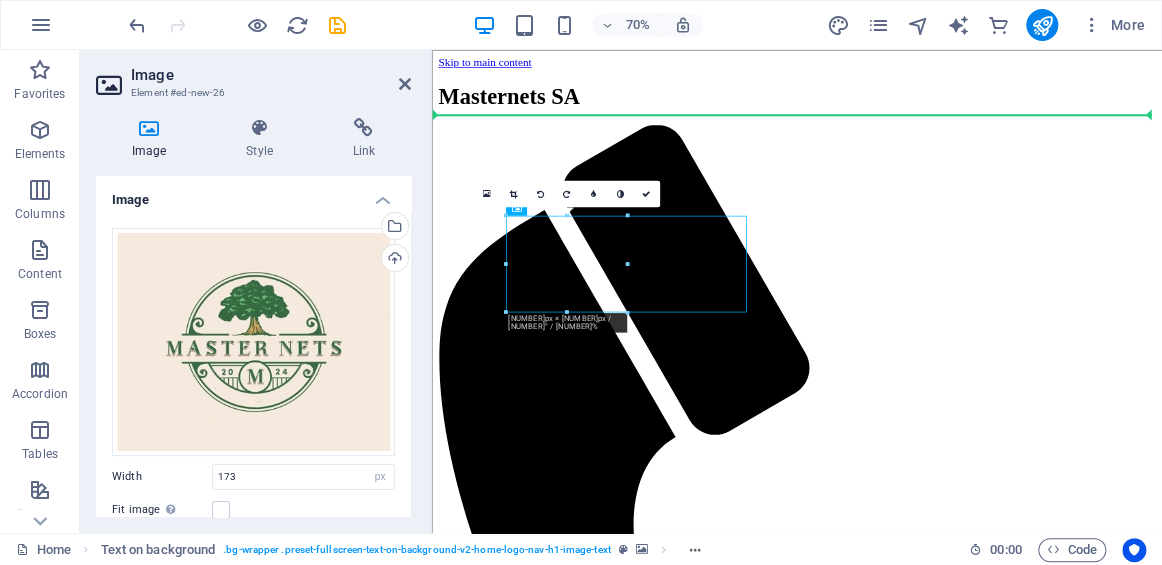 drag, startPoint x: 620, startPoint y: 345, endPoint x: 697, endPoint y: 215, distance: 151.09268 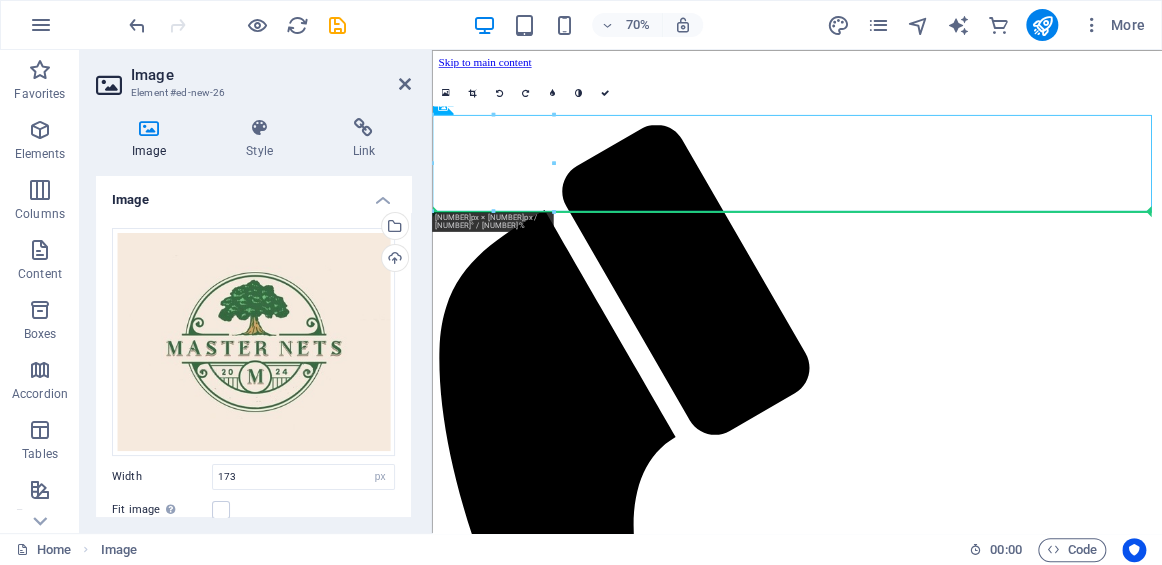 drag, startPoint x: 550, startPoint y: 250, endPoint x: 1054, endPoint y: 400, distance: 525.8479 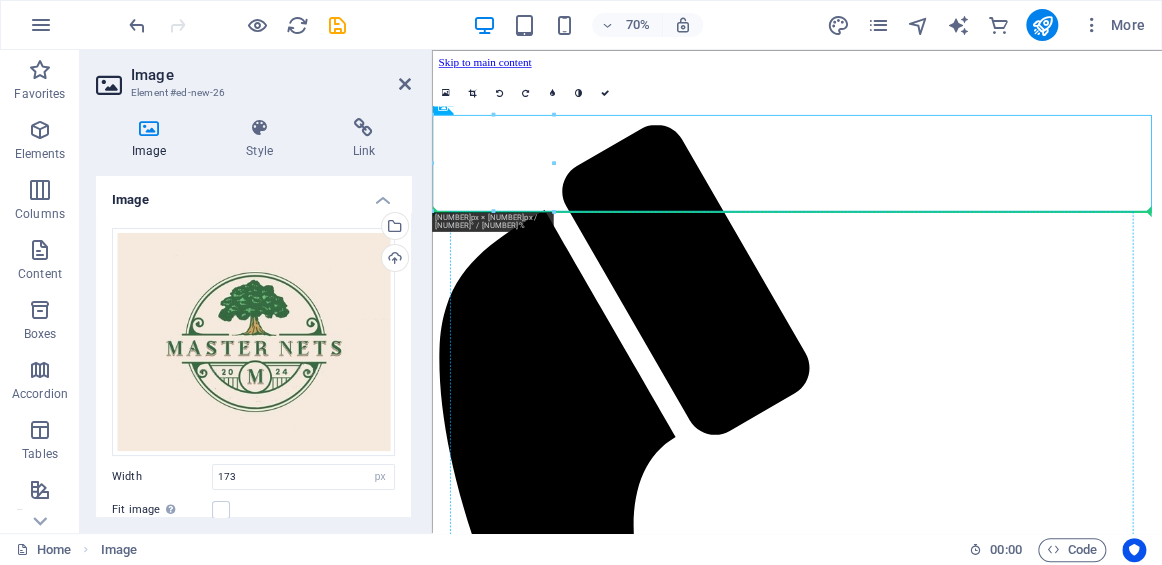 drag, startPoint x: 498, startPoint y: 203, endPoint x: 476, endPoint y: 407, distance: 205.18285 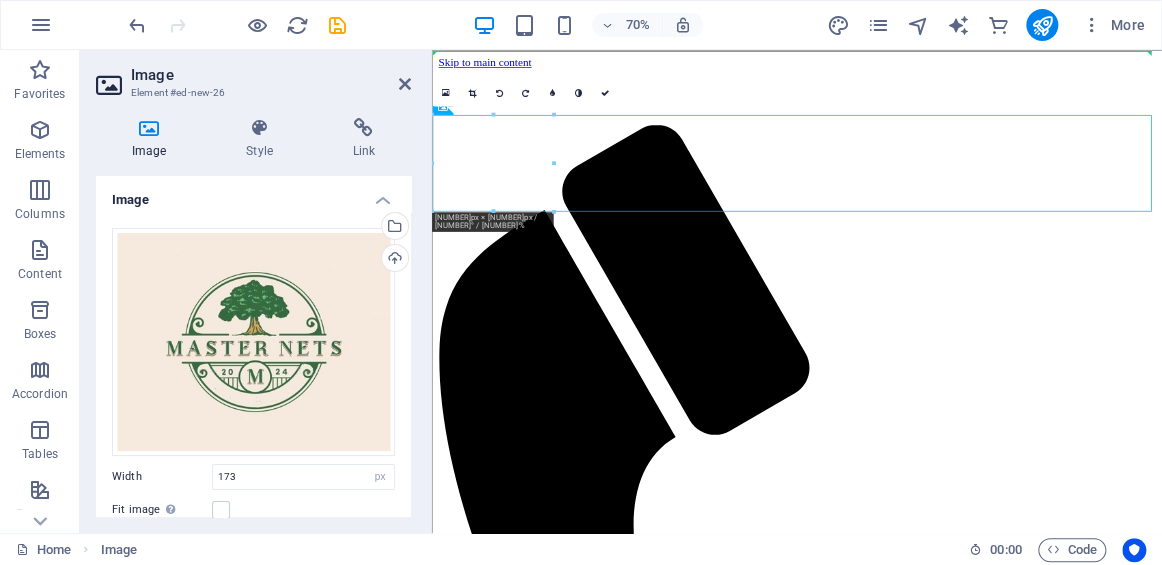 drag, startPoint x: 526, startPoint y: 204, endPoint x: 895, endPoint y: 126, distance: 377.1538 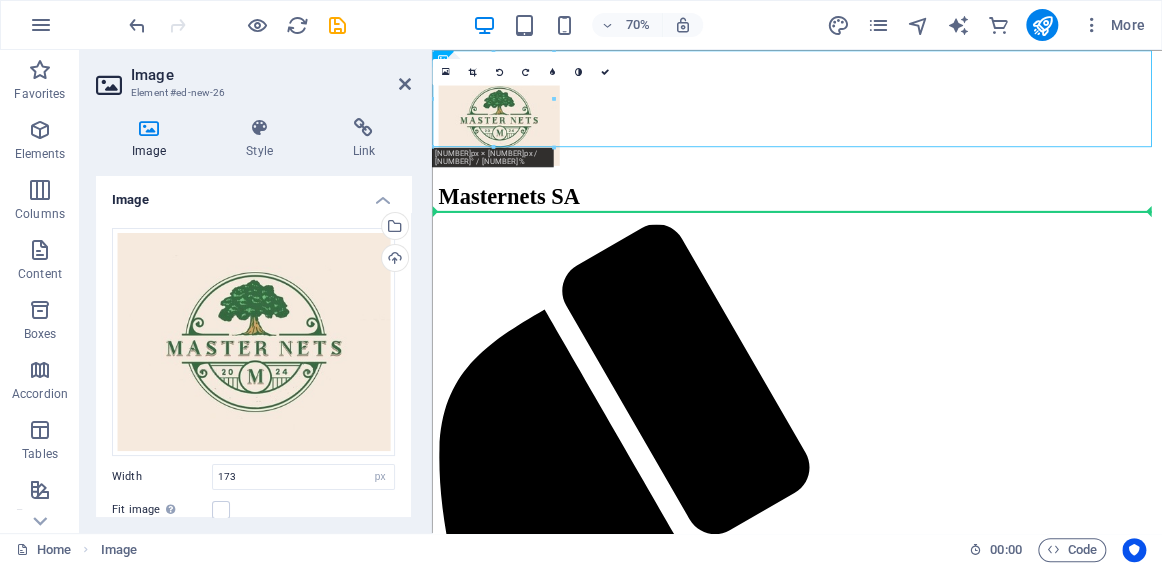 drag, startPoint x: 506, startPoint y: 141, endPoint x: 541, endPoint y: 322, distance: 184.35292 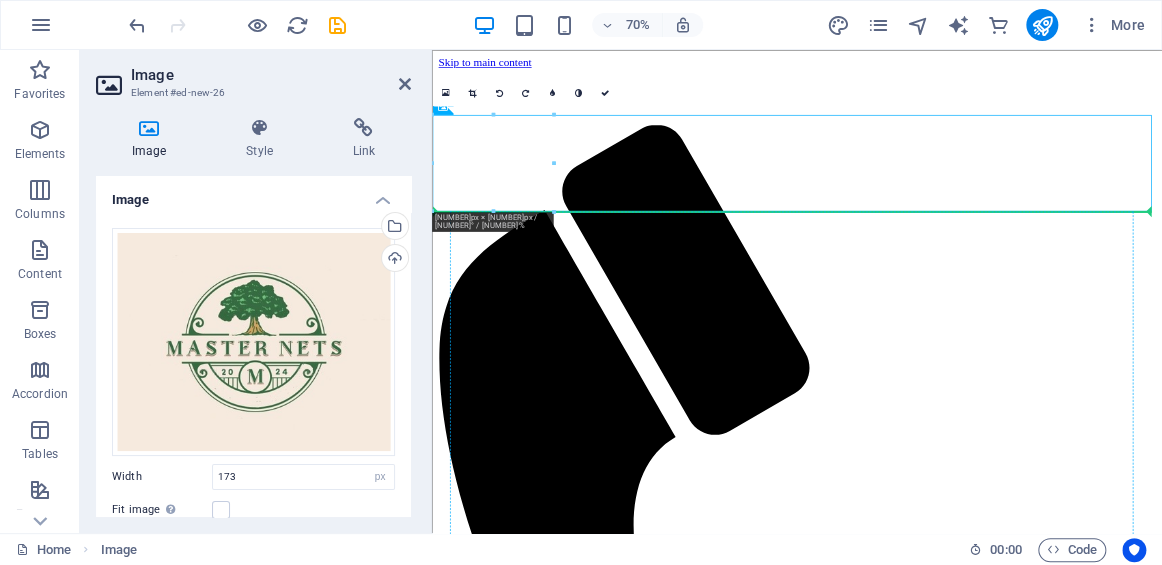 drag, startPoint x: 521, startPoint y: 194, endPoint x: 518, endPoint y: 373, distance: 179.02513 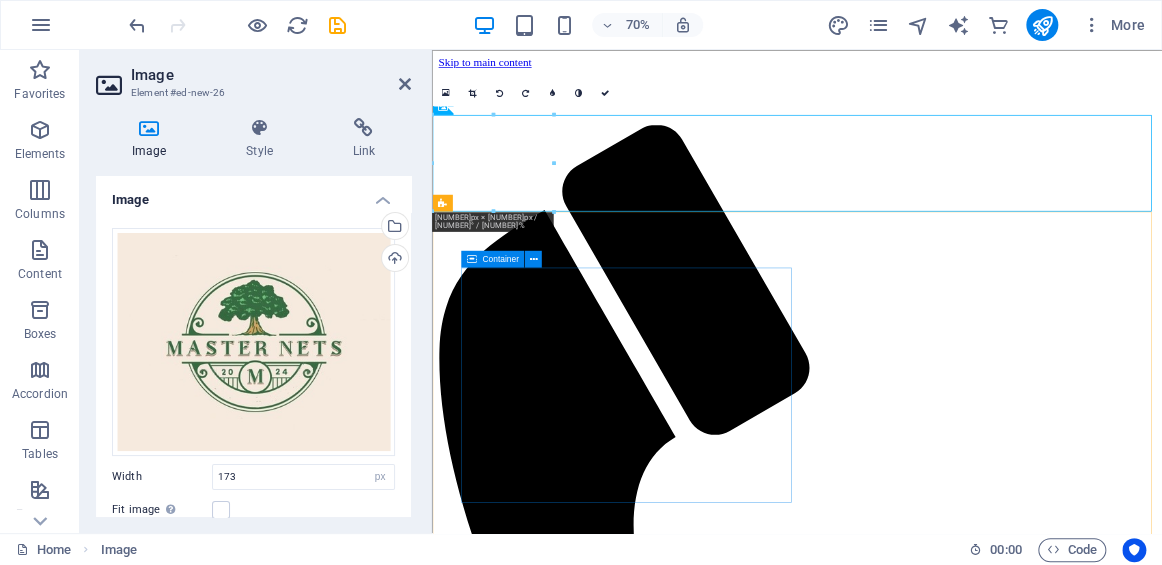 drag, startPoint x: 931, startPoint y: 262, endPoint x: 529, endPoint y: 366, distance: 415.23486 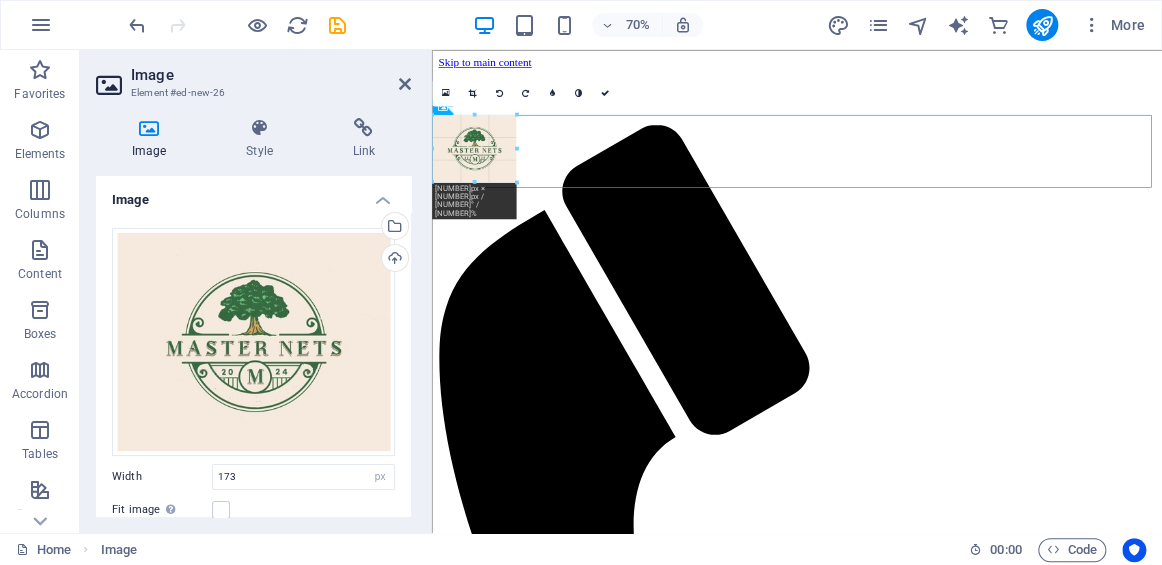 type on "120" 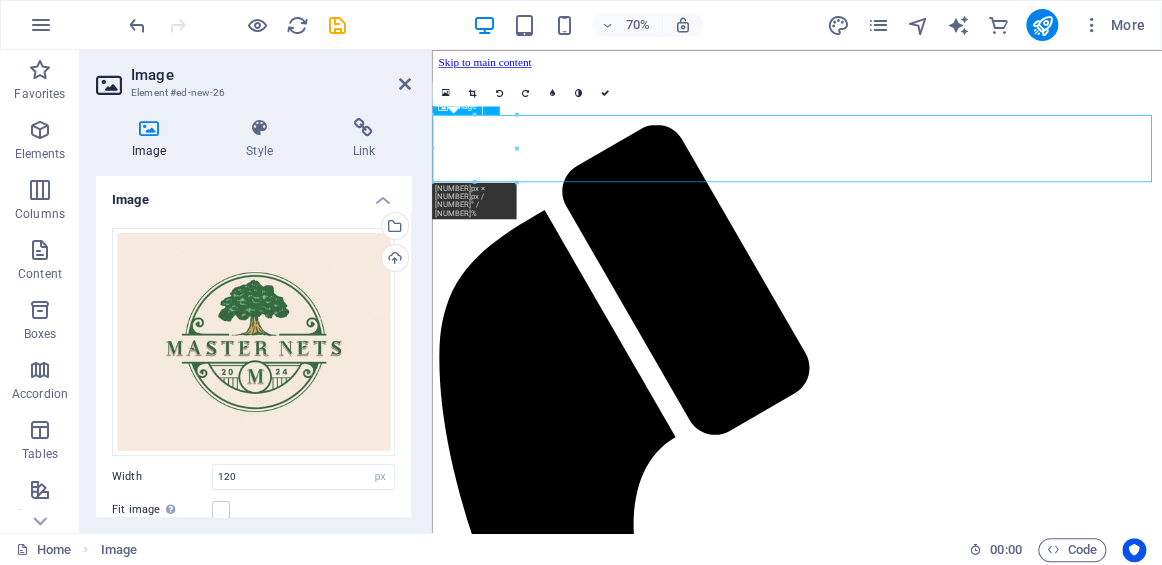drag, startPoint x: 498, startPoint y: 194, endPoint x: 1160, endPoint y: 356, distance: 681.53357 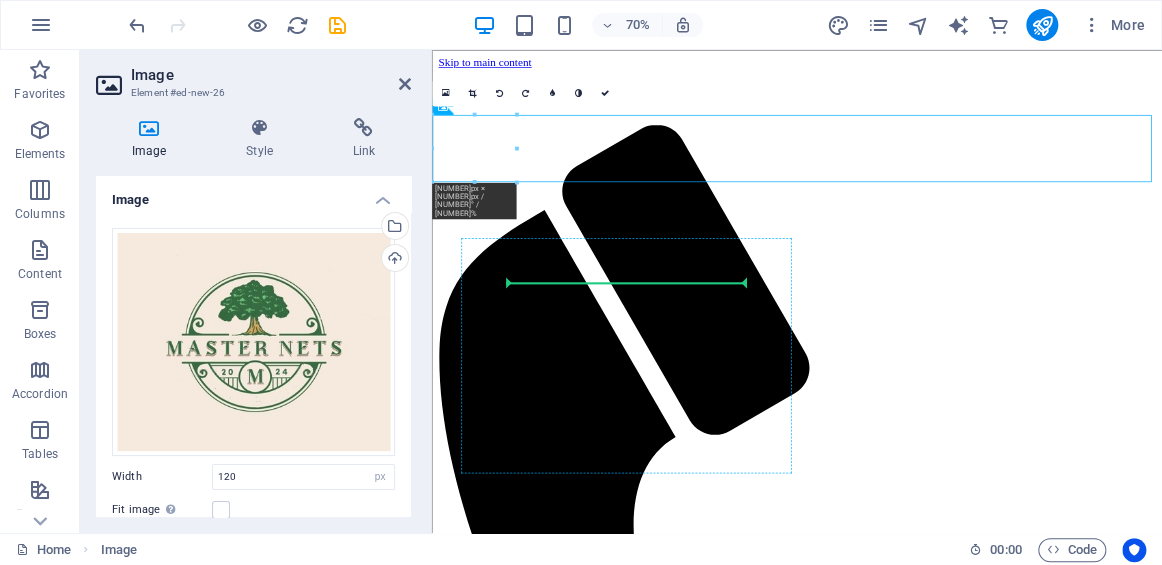 drag, startPoint x: 489, startPoint y: 187, endPoint x: 642, endPoint y: 435, distance: 291.39835 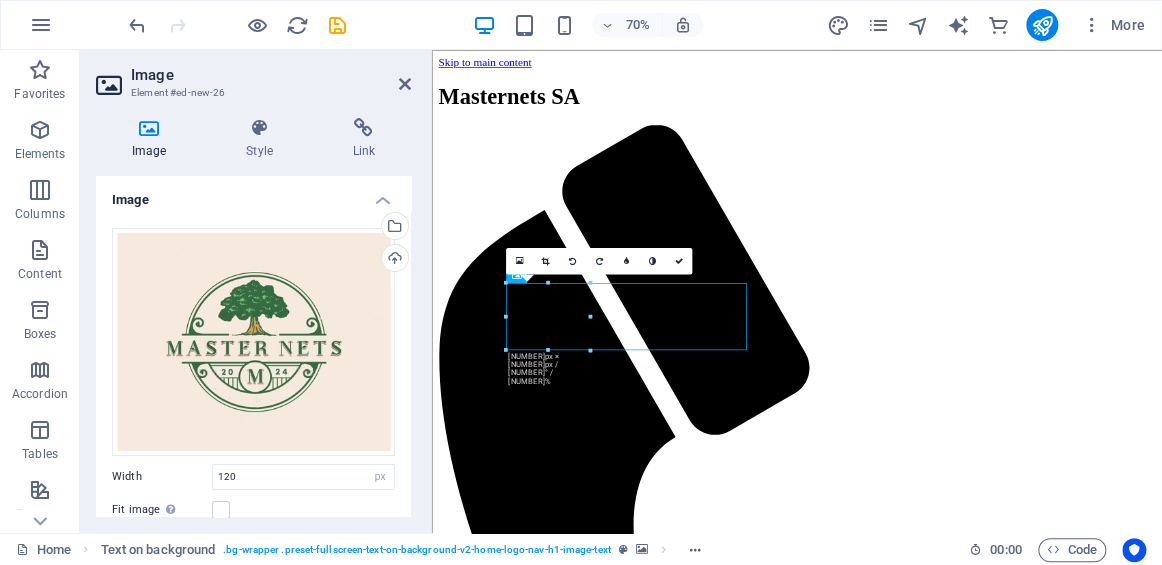 drag, startPoint x: 508, startPoint y: 330, endPoint x: 123, endPoint y: 396, distance: 390.61618 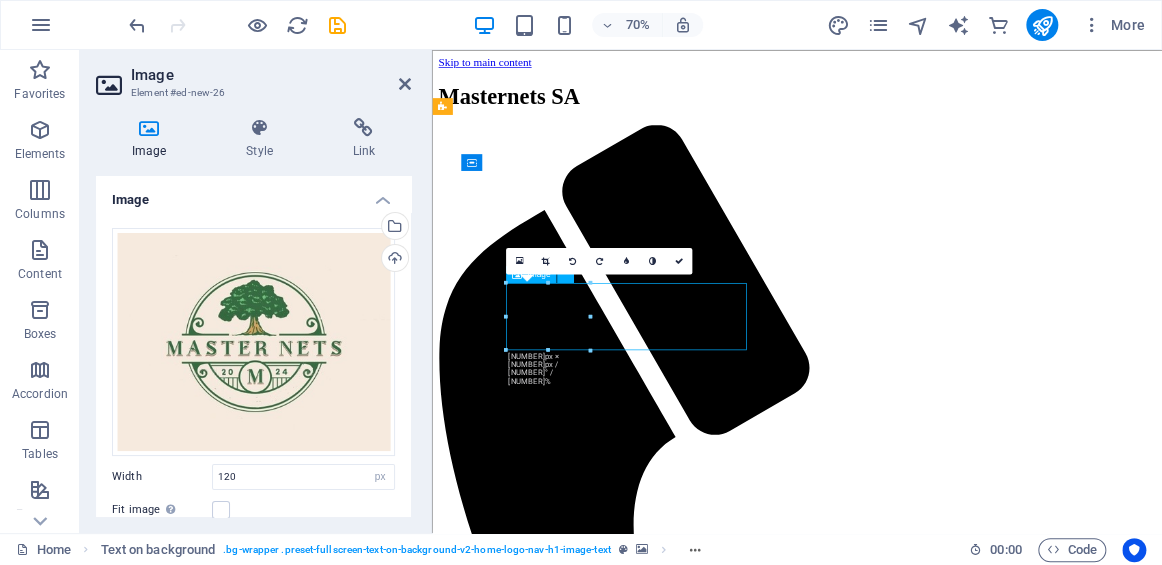 drag, startPoint x: 601, startPoint y: 407, endPoint x: 1025, endPoint y: 359, distance: 426.70834 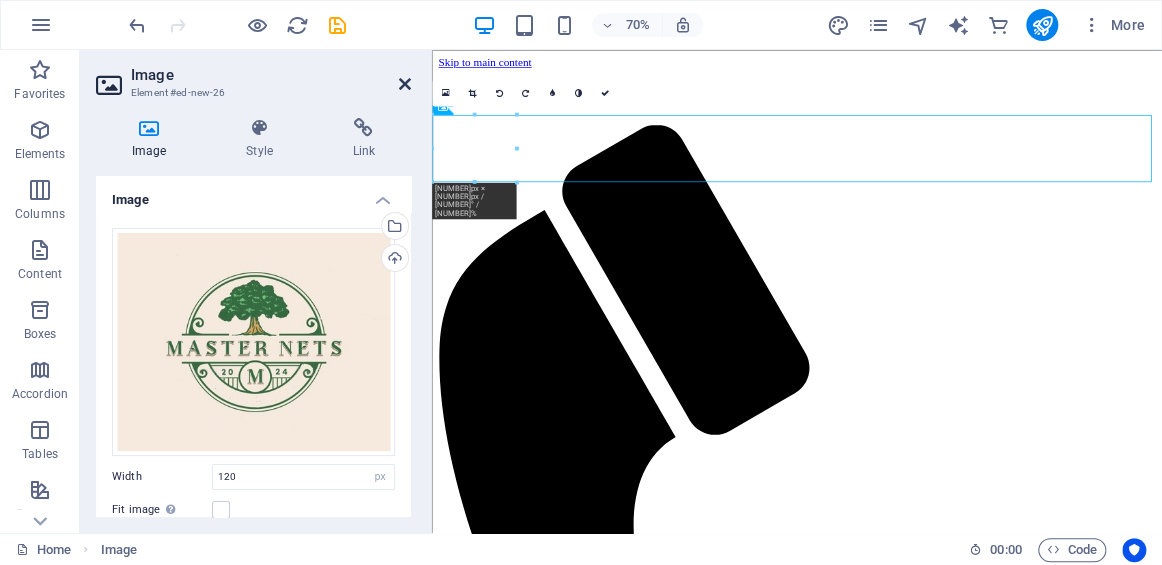click at bounding box center (405, 84) 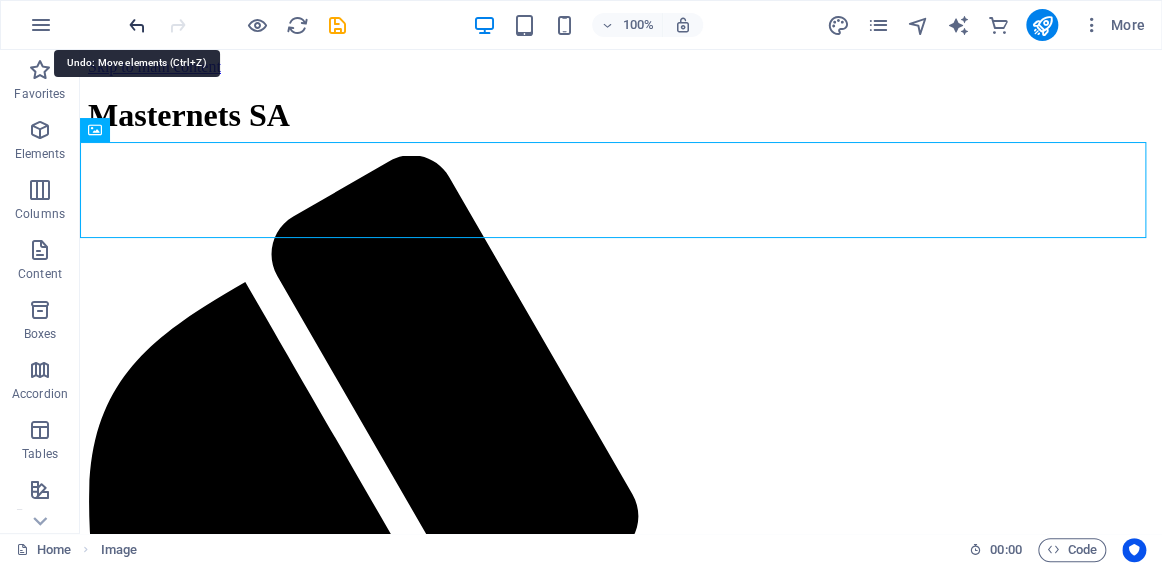 click at bounding box center (137, 25) 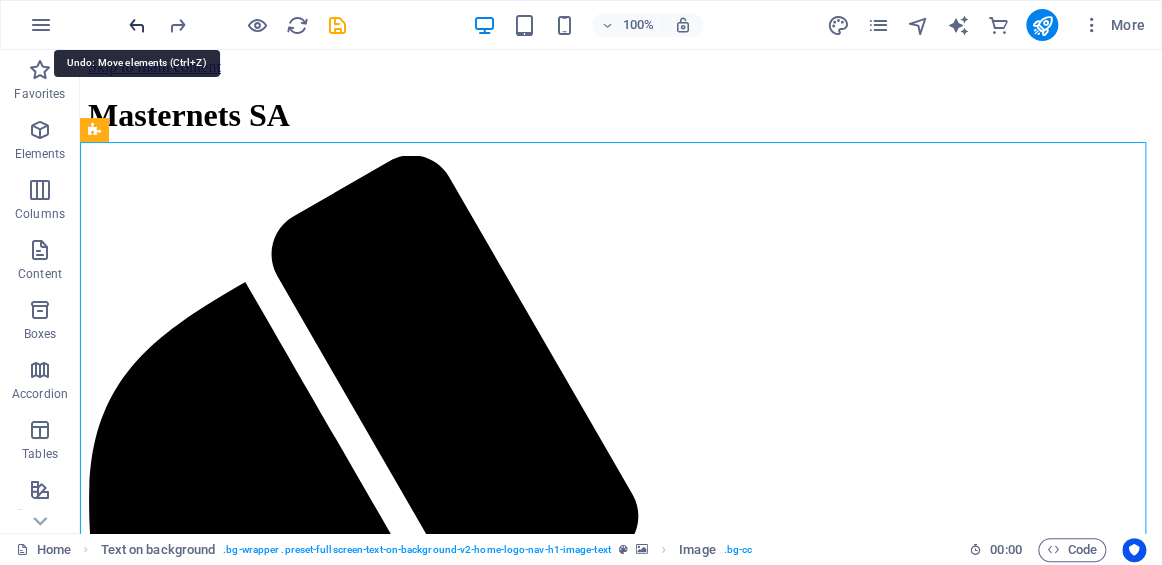 click at bounding box center (137, 25) 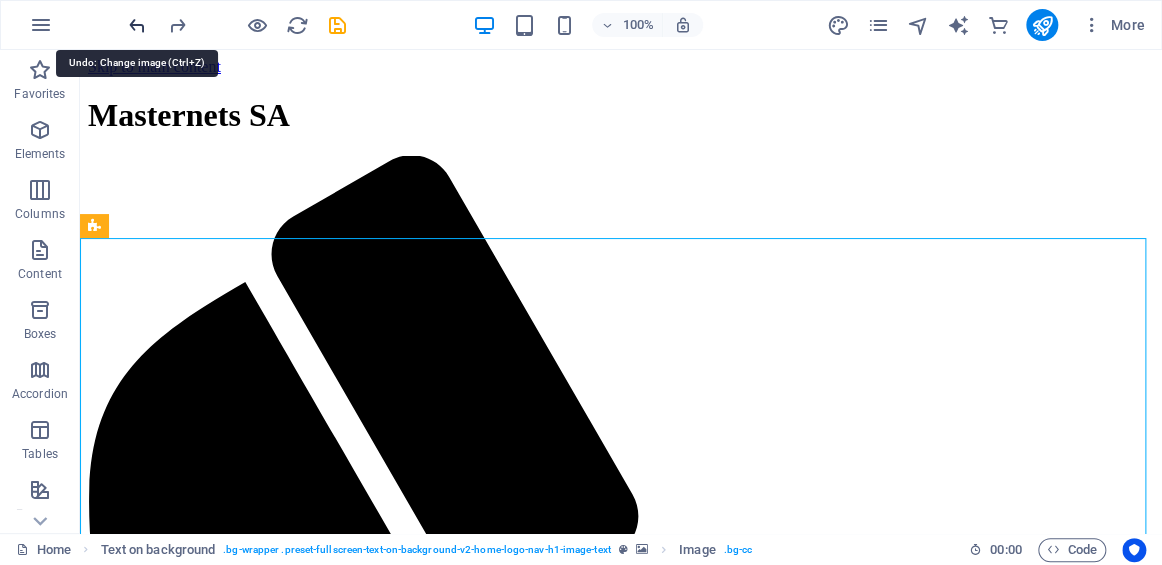 click at bounding box center [137, 25] 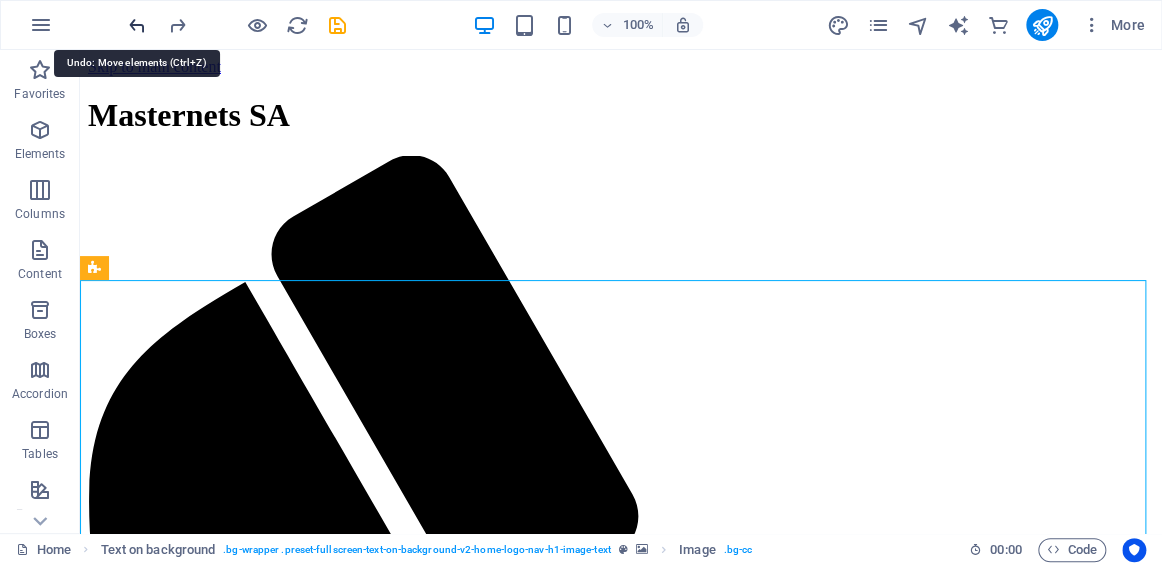 click at bounding box center (137, 25) 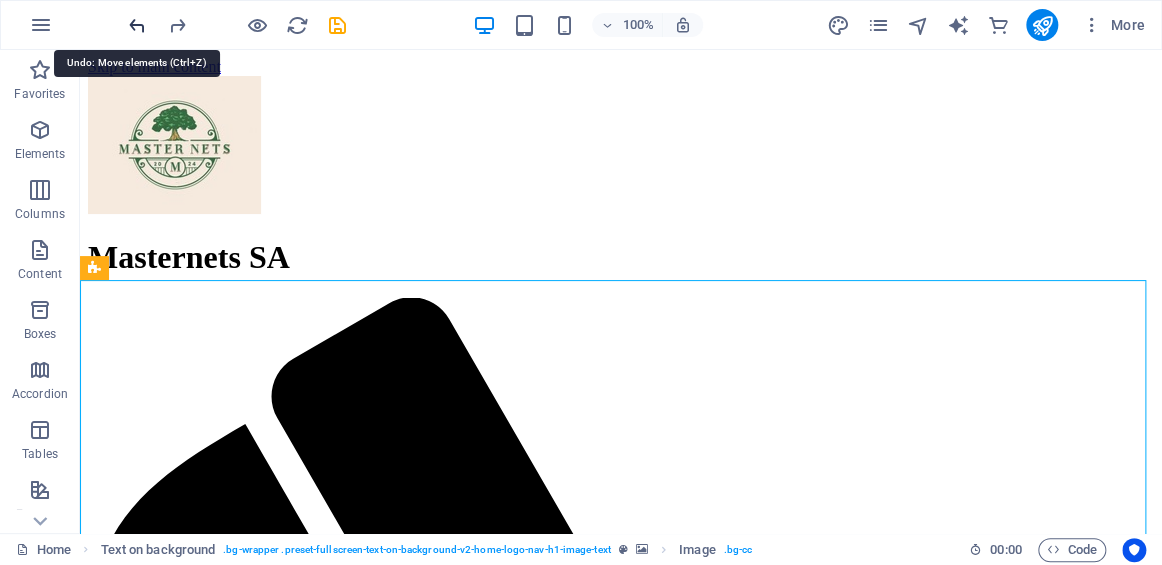 click at bounding box center [137, 25] 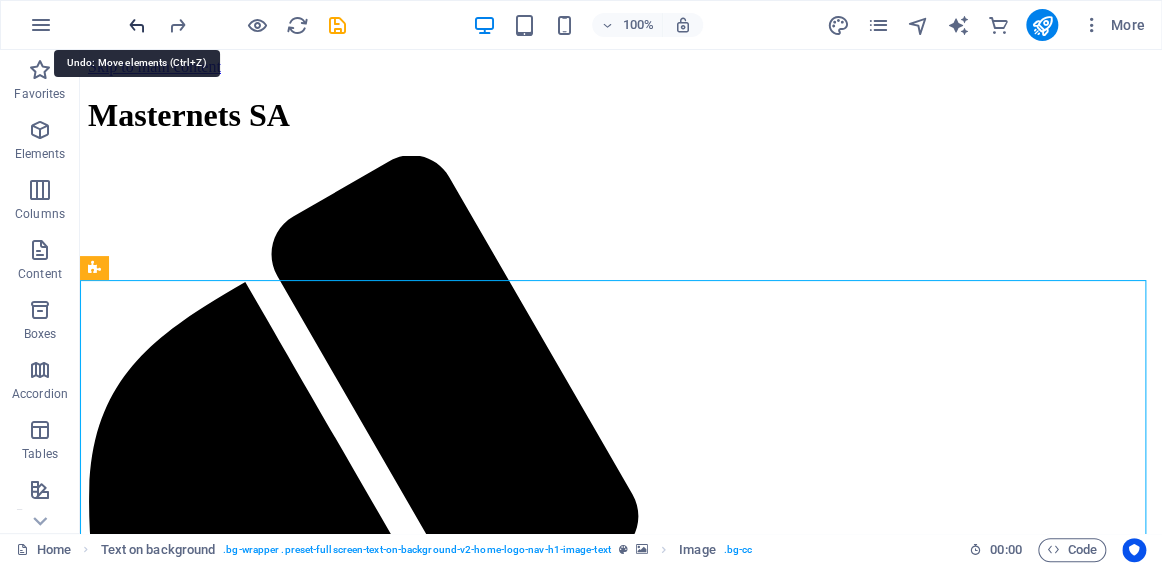 click at bounding box center [137, 25] 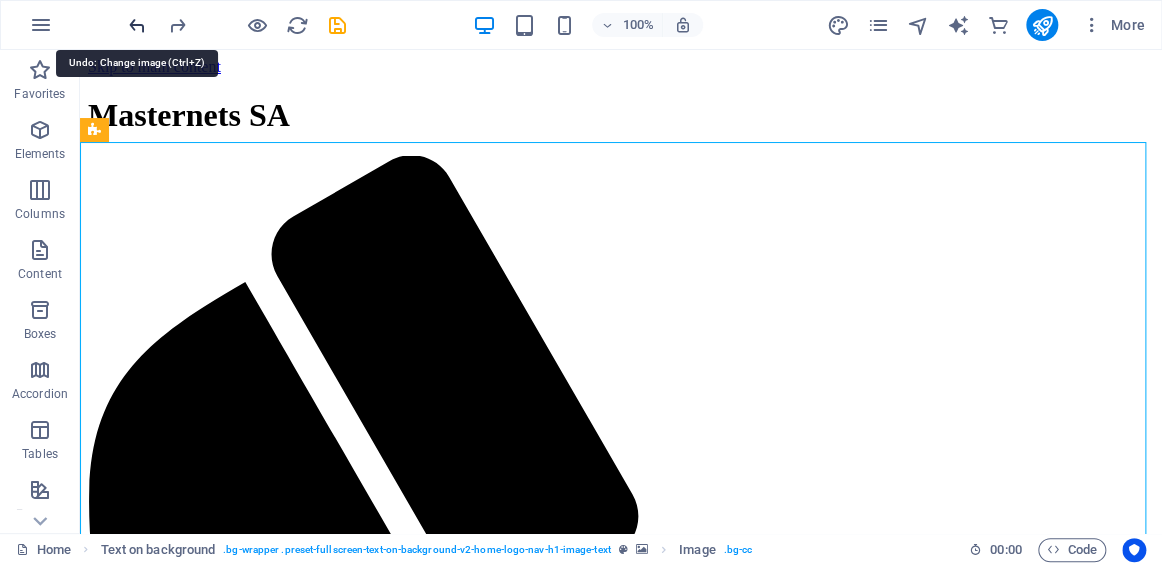 click at bounding box center [137, 25] 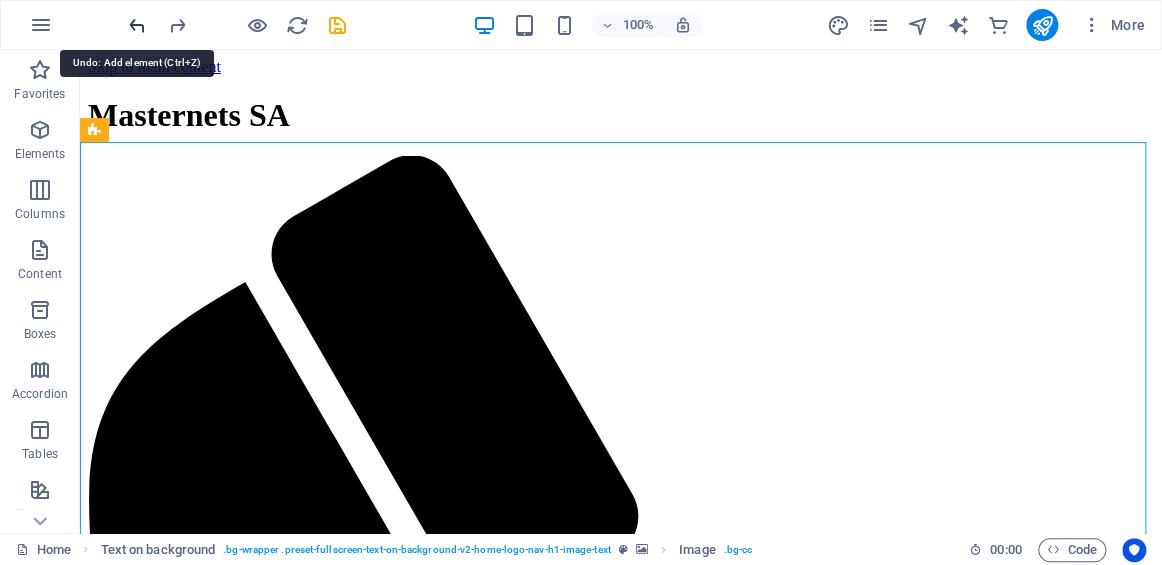 click at bounding box center [137, 25] 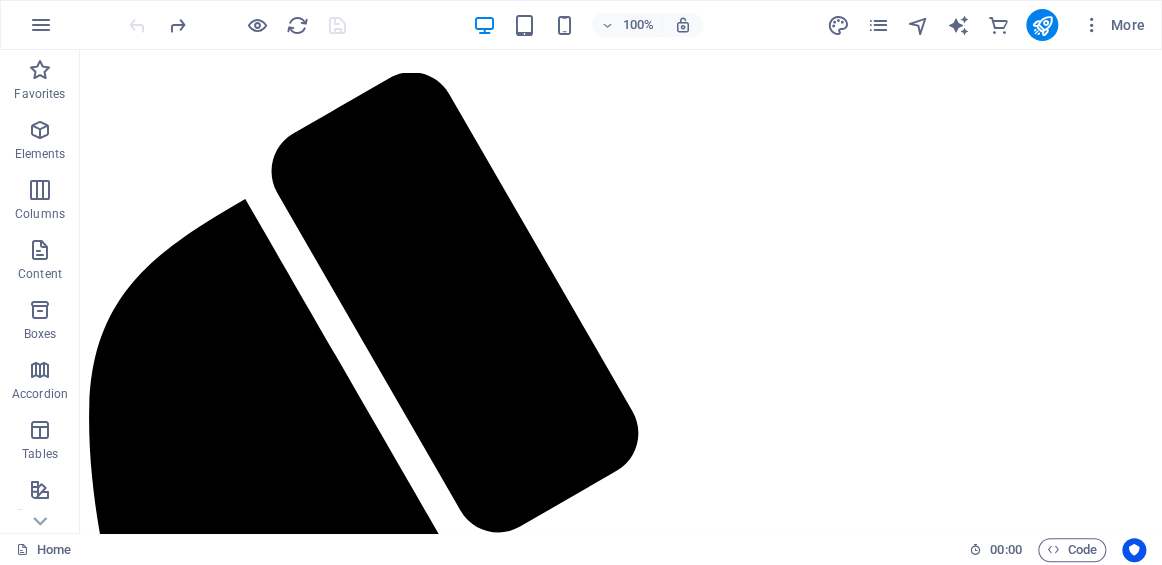 scroll, scrollTop: 0, scrollLeft: 0, axis: both 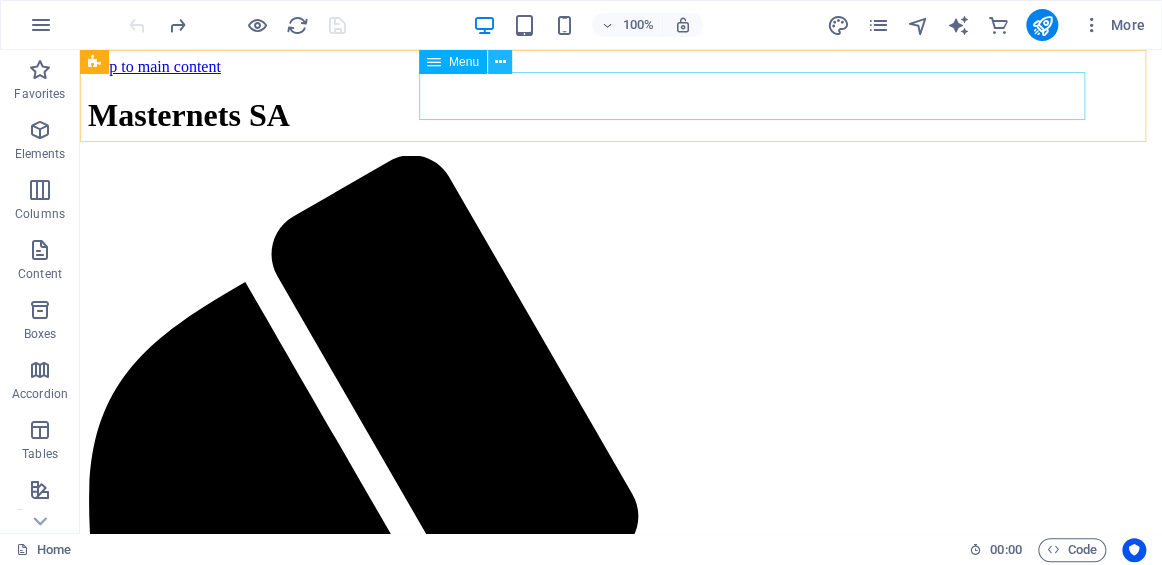click at bounding box center (499, 62) 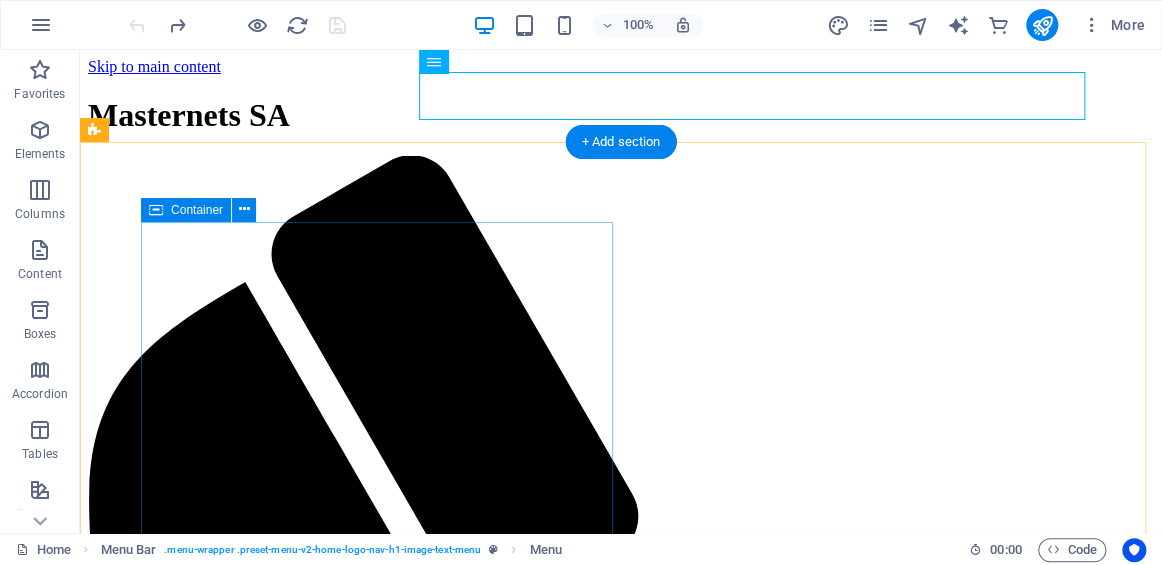 click at bounding box center [621, 1676] 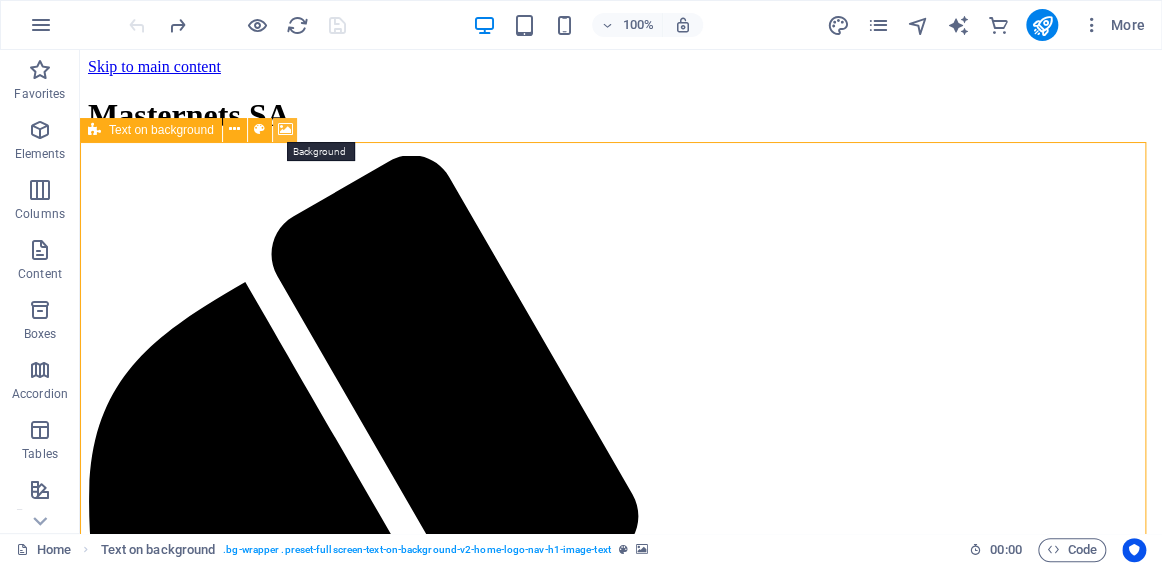 click at bounding box center (285, 129) 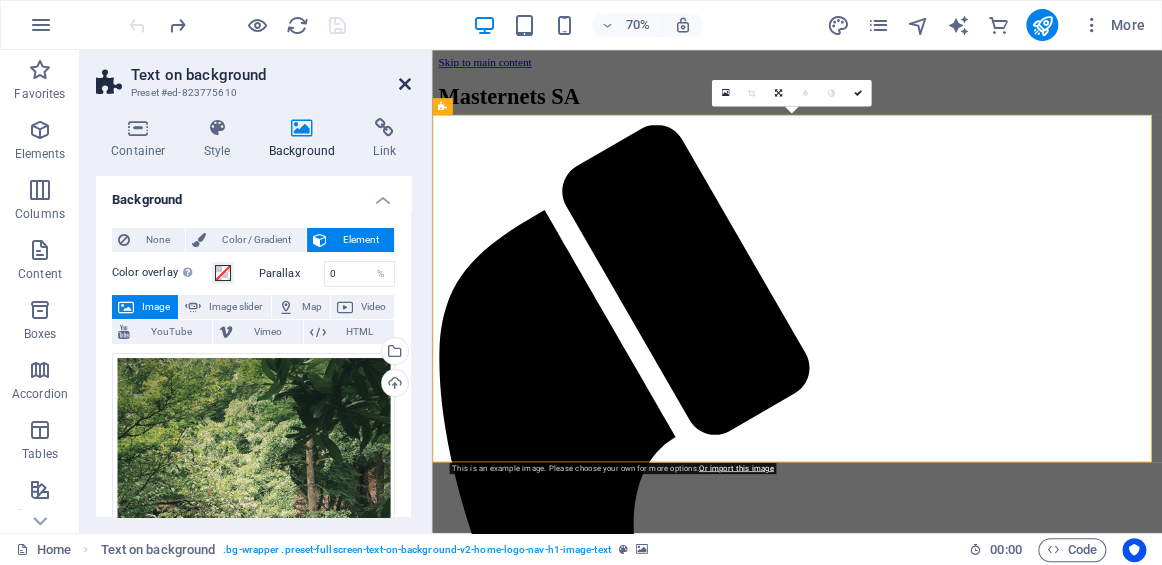 click at bounding box center [405, 84] 